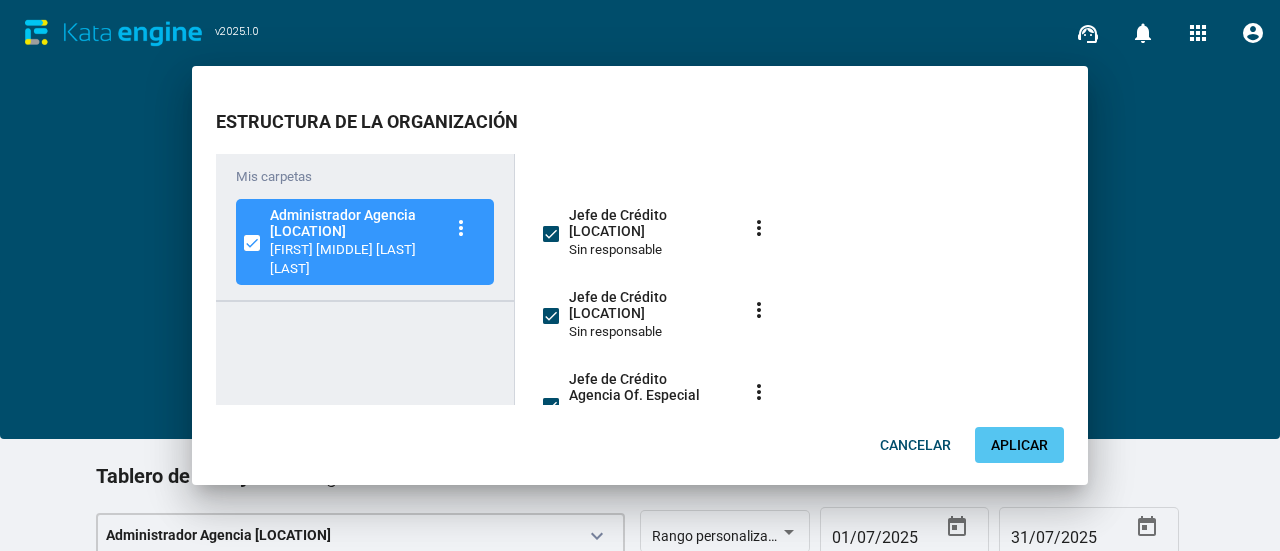 scroll, scrollTop: 0, scrollLeft: 0, axis: both 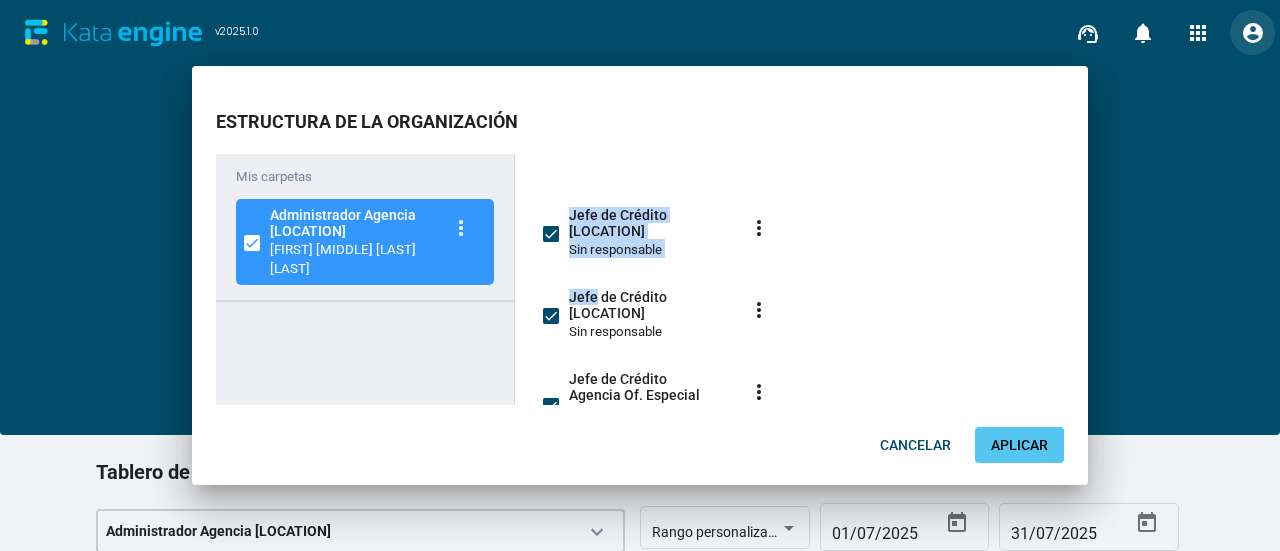 click on "account_circle" at bounding box center (1253, 33) 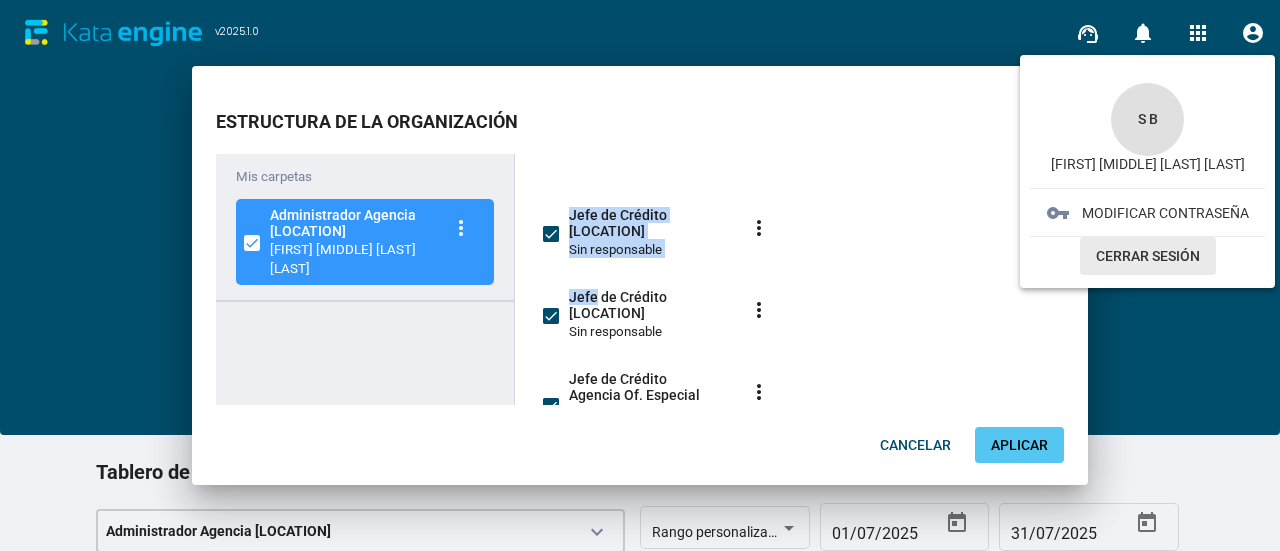 click on "CERRAR SESIÓN" at bounding box center [1148, 257] 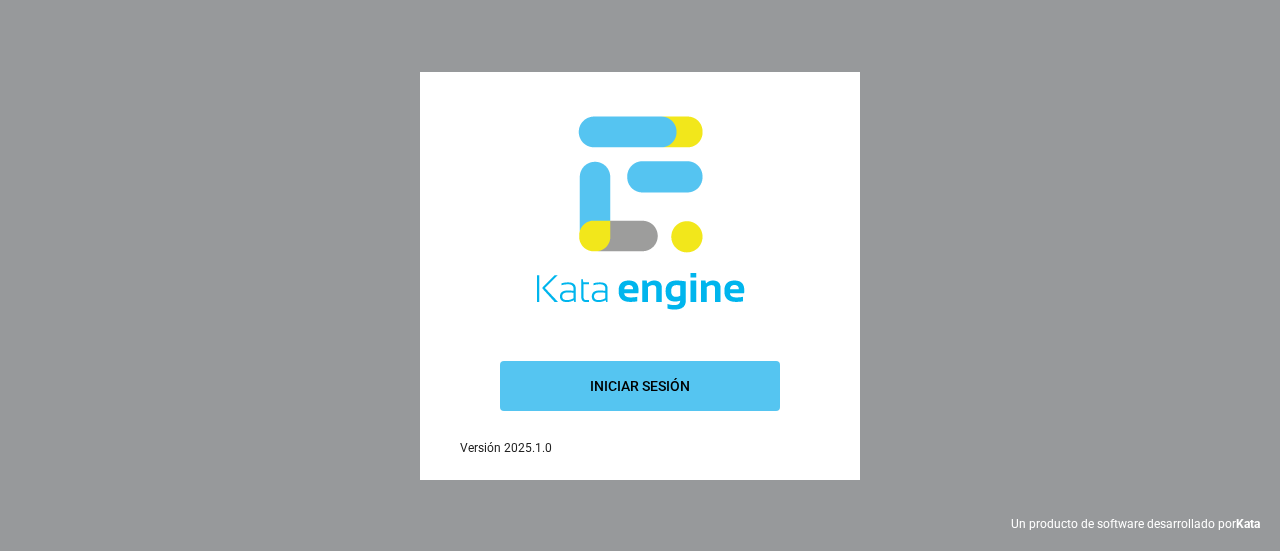 scroll, scrollTop: 0, scrollLeft: 0, axis: both 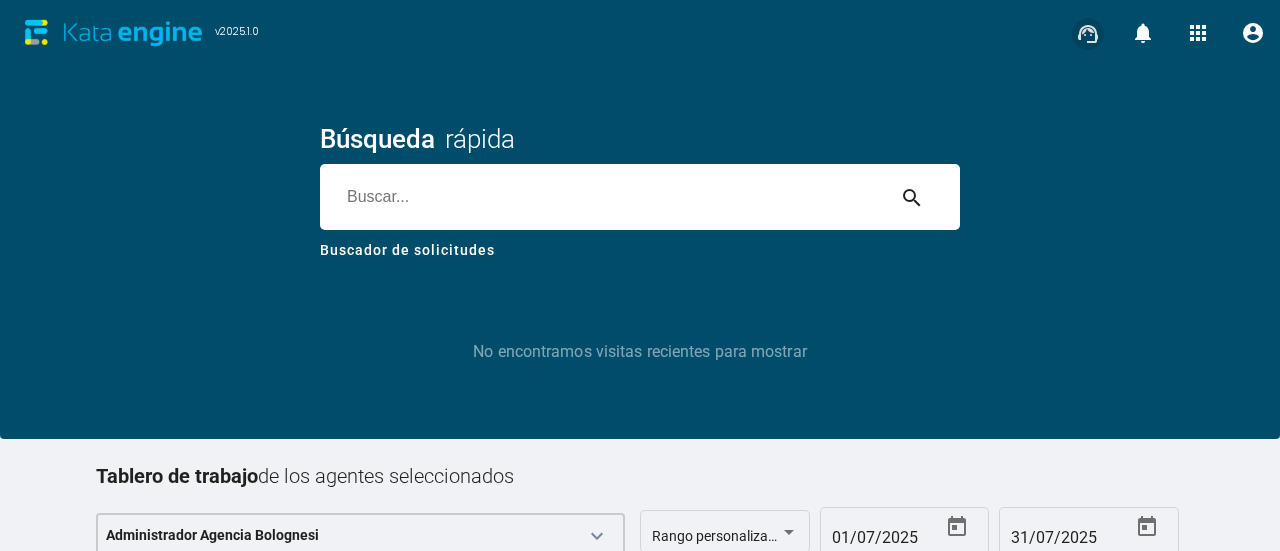type 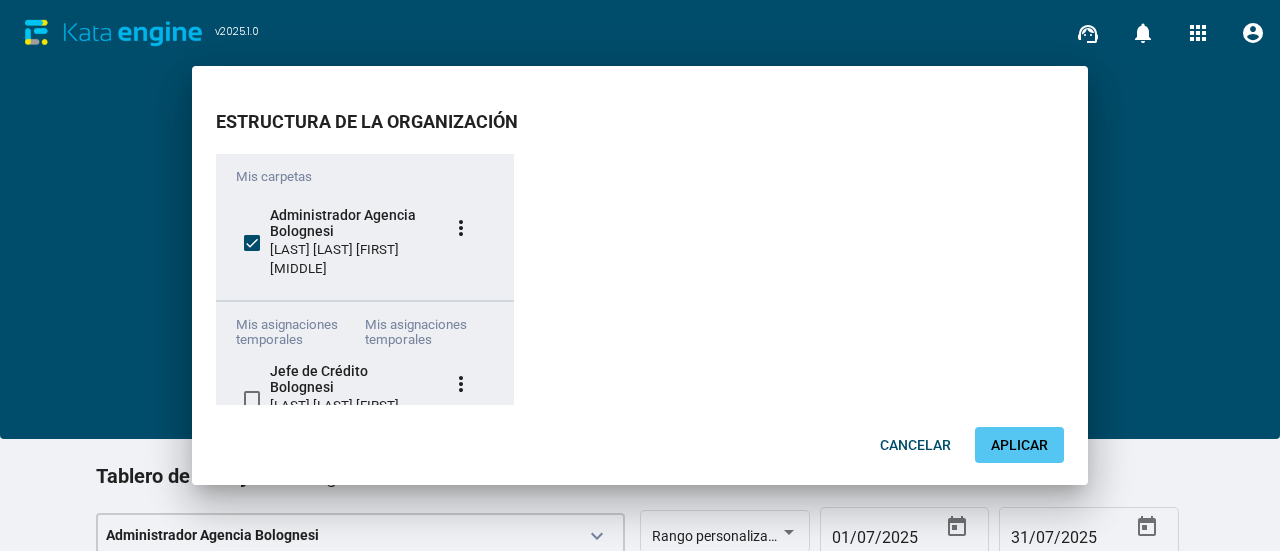 click on "Administrador Agencia Bolognesi" at bounding box center (343, 223) 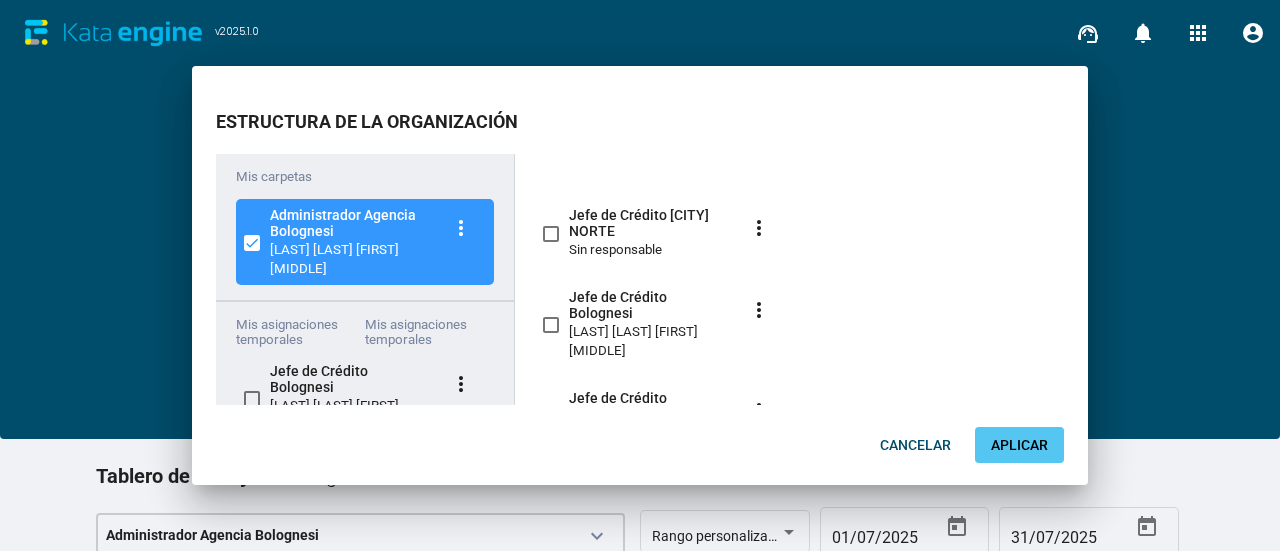 click on "Cancelar" at bounding box center (915, 445) 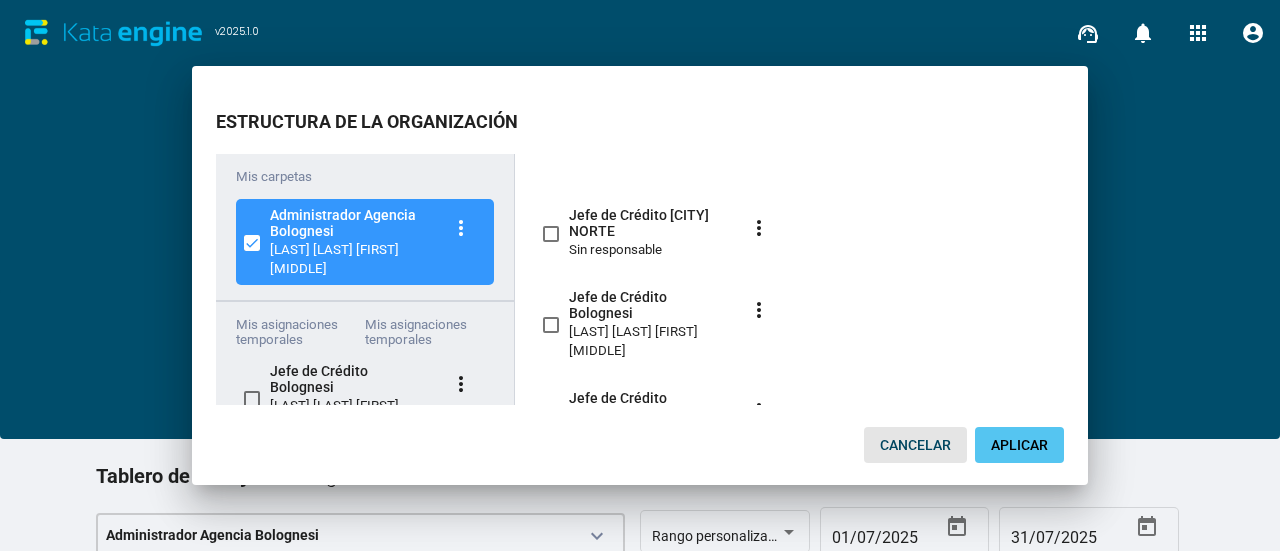 scroll, scrollTop: 4, scrollLeft: 0, axis: vertical 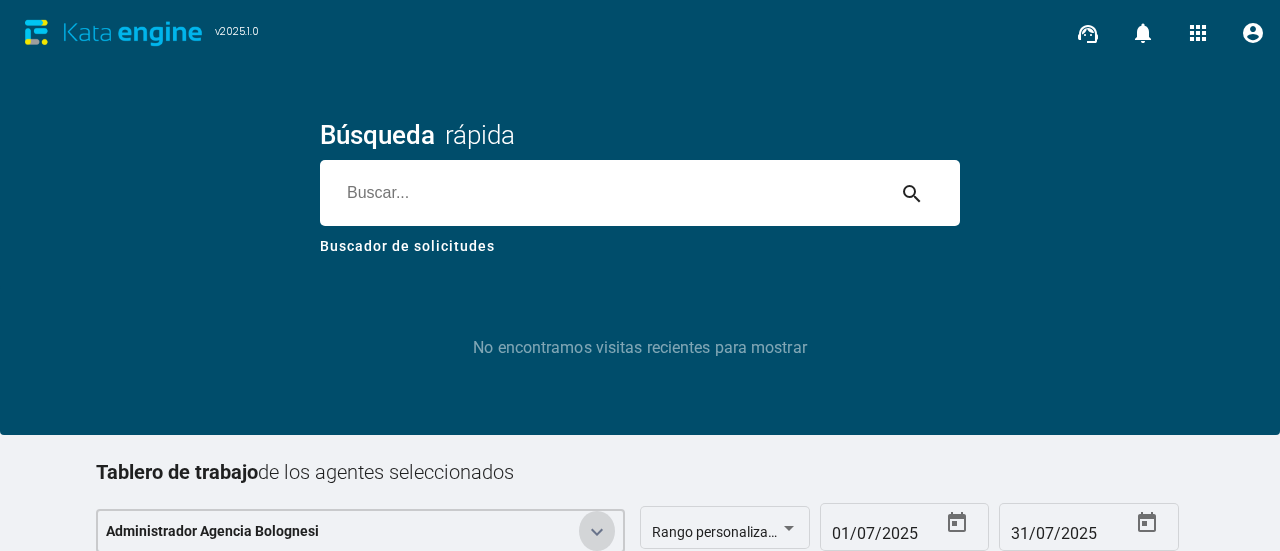 type 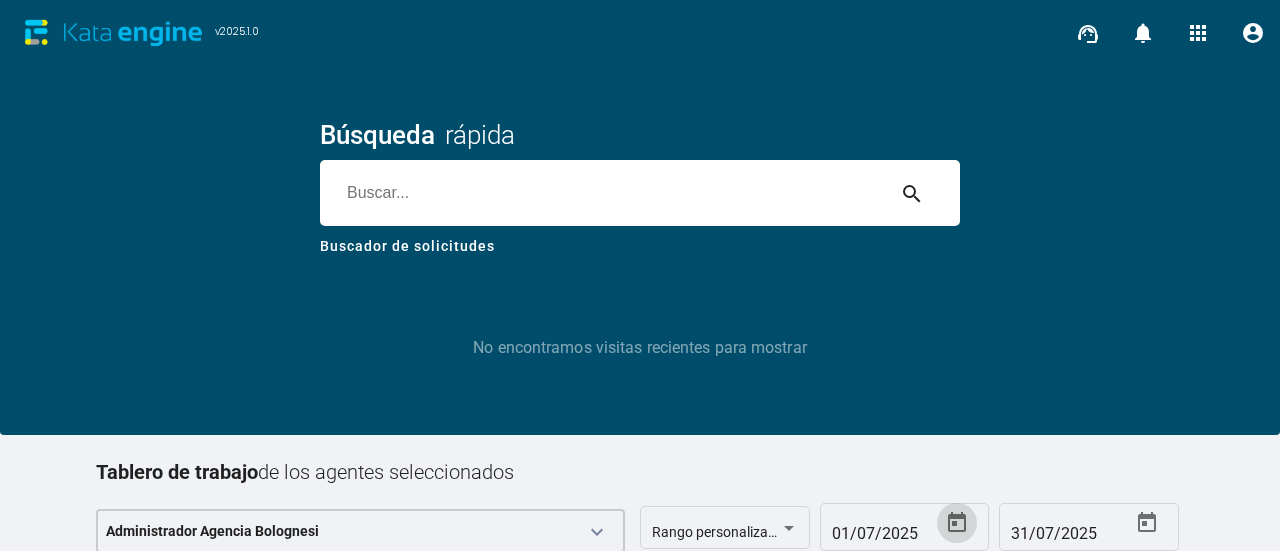 type 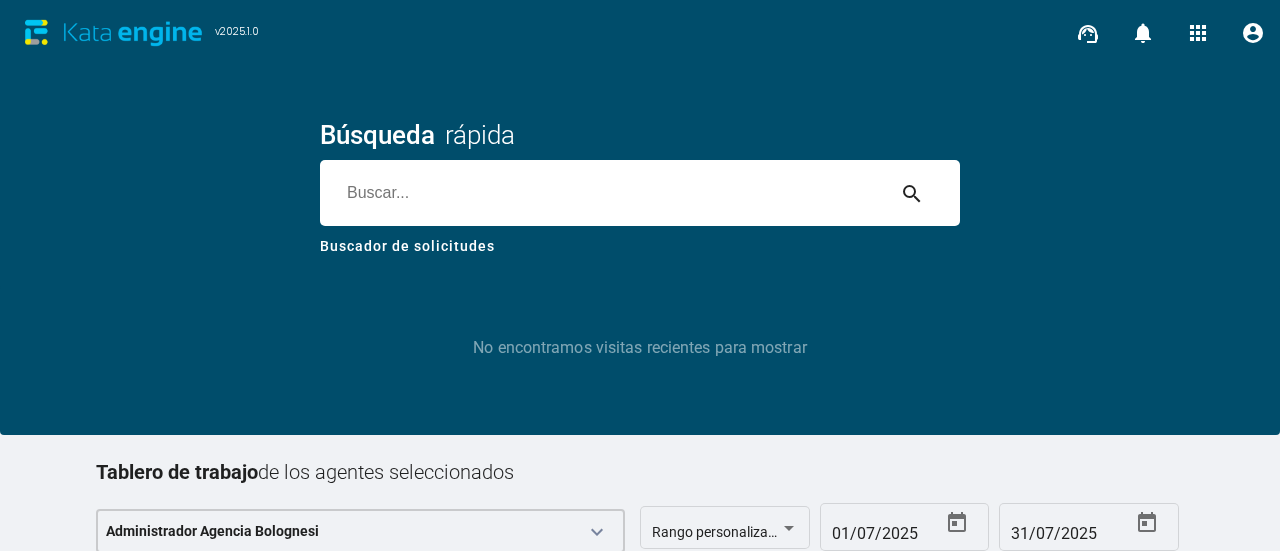 type 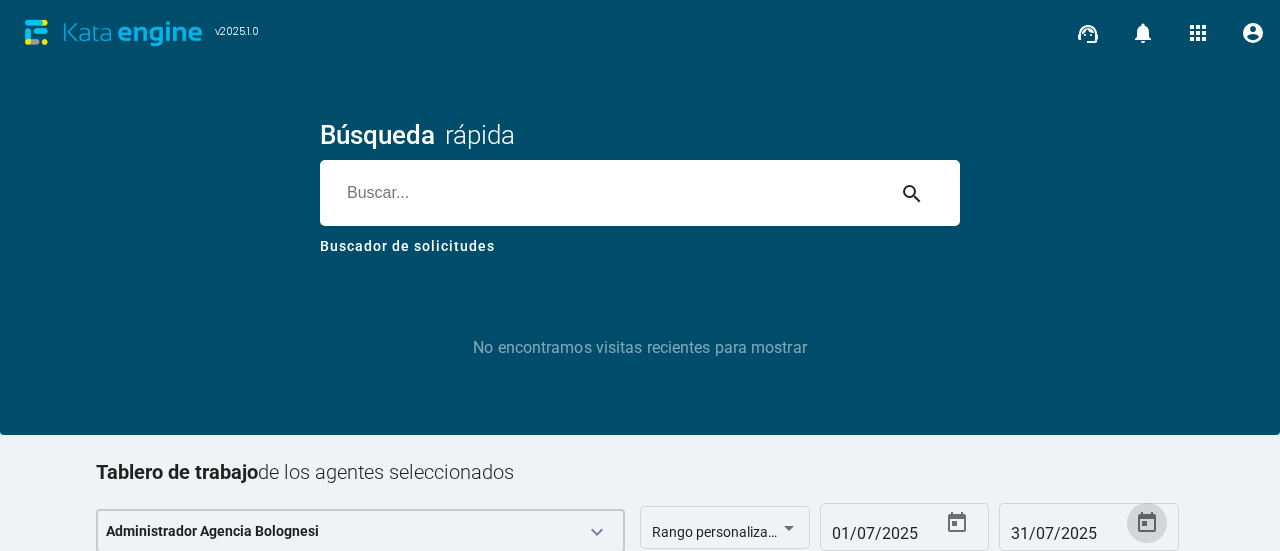 scroll, scrollTop: 8, scrollLeft: 0, axis: vertical 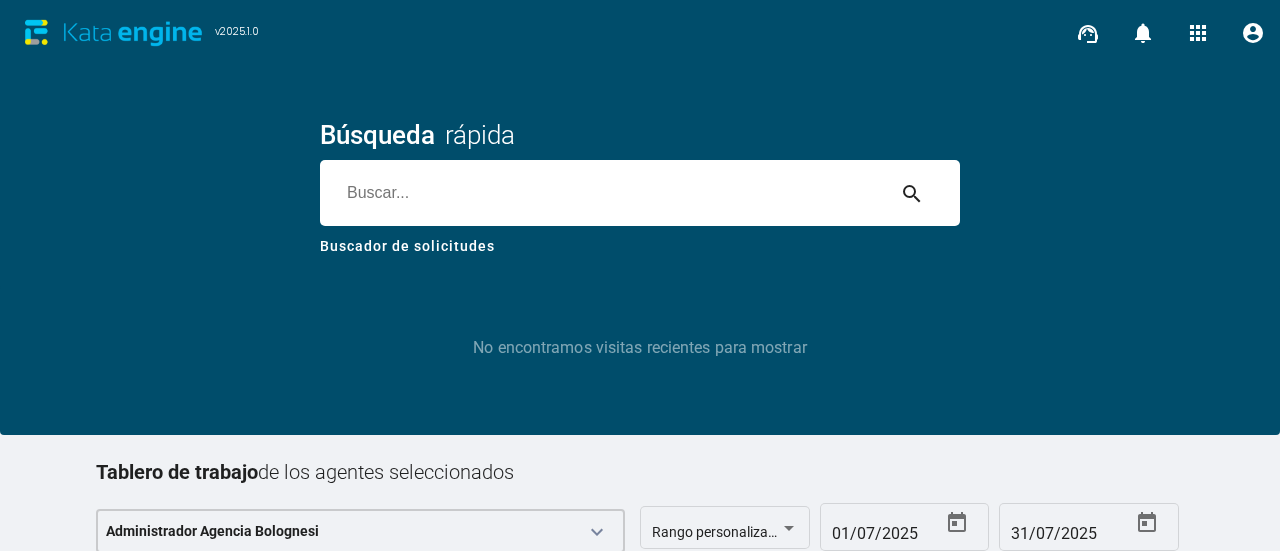 drag, startPoint x: 1279, startPoint y: 297, endPoint x: 1279, endPoint y: 452, distance: 155 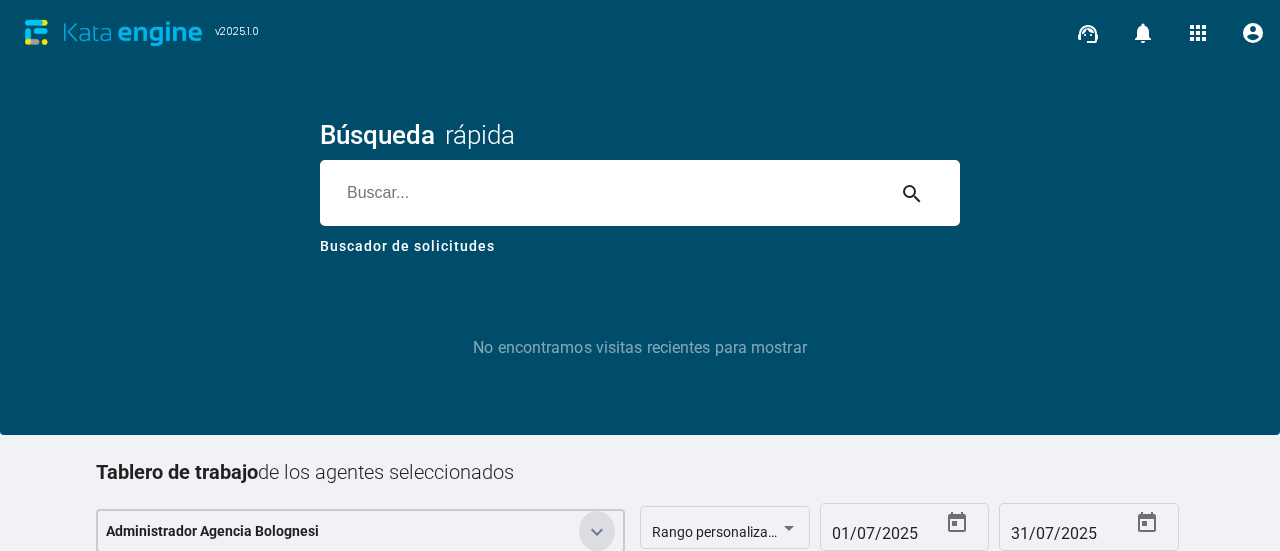 click on "keyboard_arrow_down" at bounding box center [597, 532] 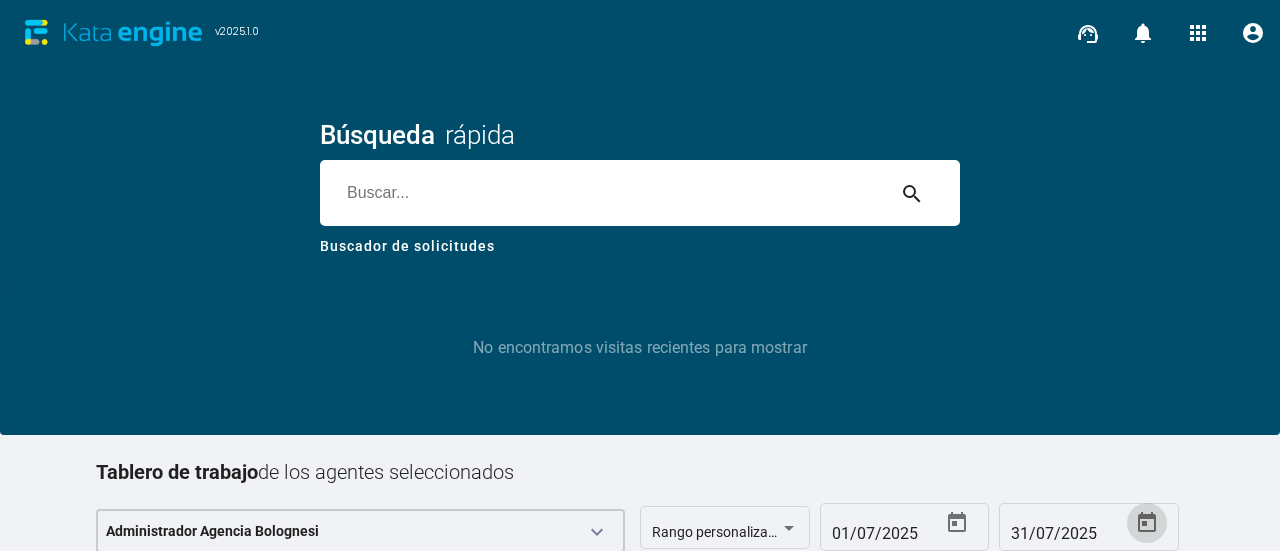 scroll, scrollTop: 8, scrollLeft: 20, axis: both 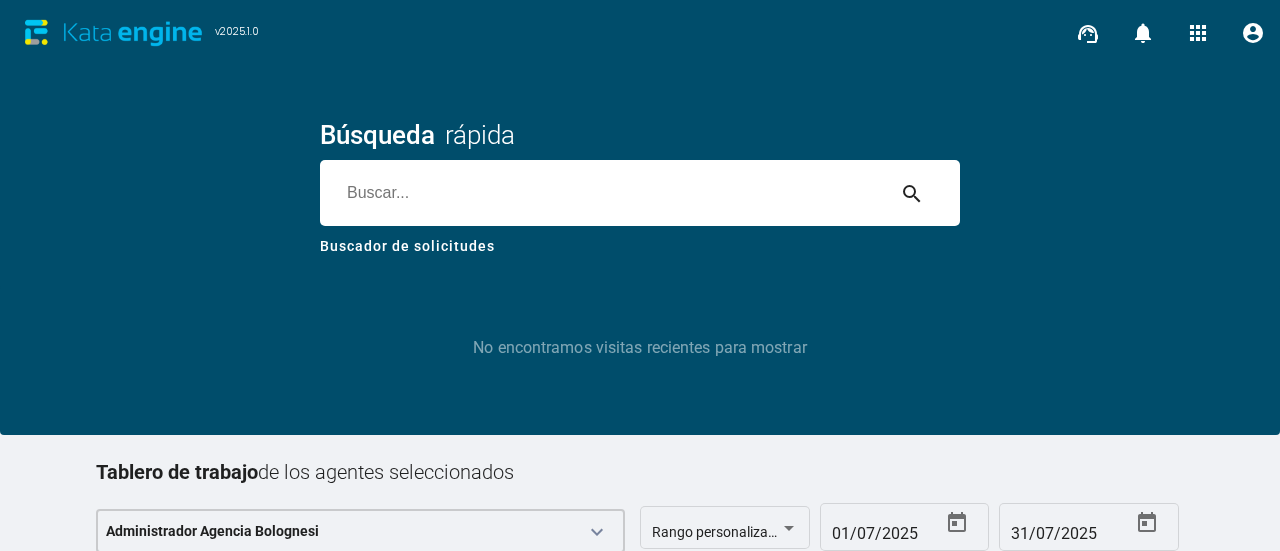 click on "Buscador de solicitudes" at bounding box center [407, 246] 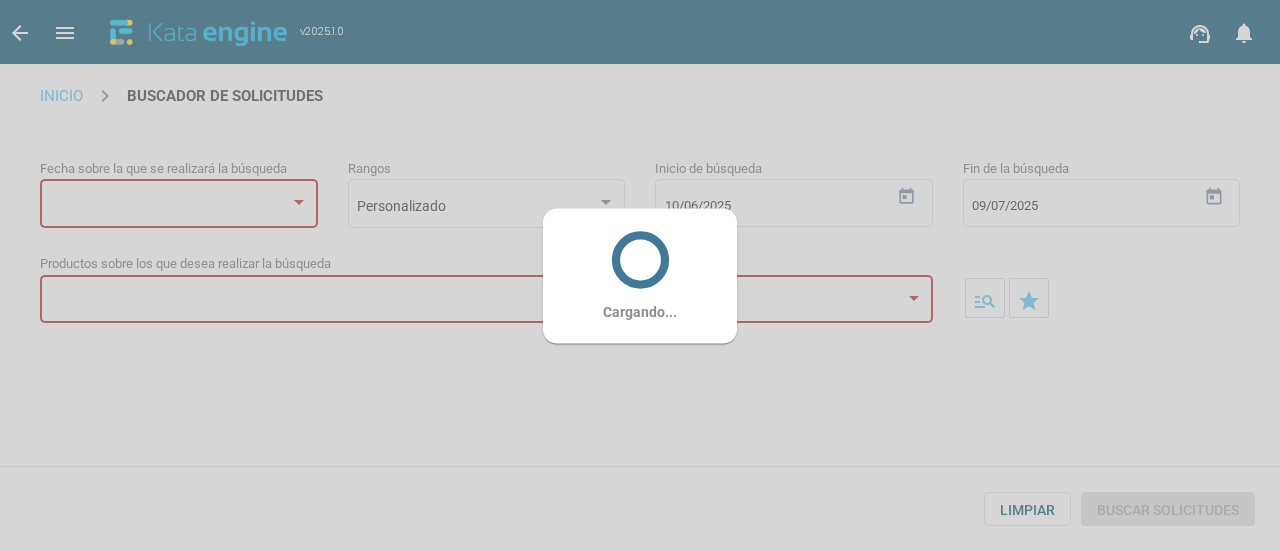 scroll, scrollTop: 0, scrollLeft: 0, axis: both 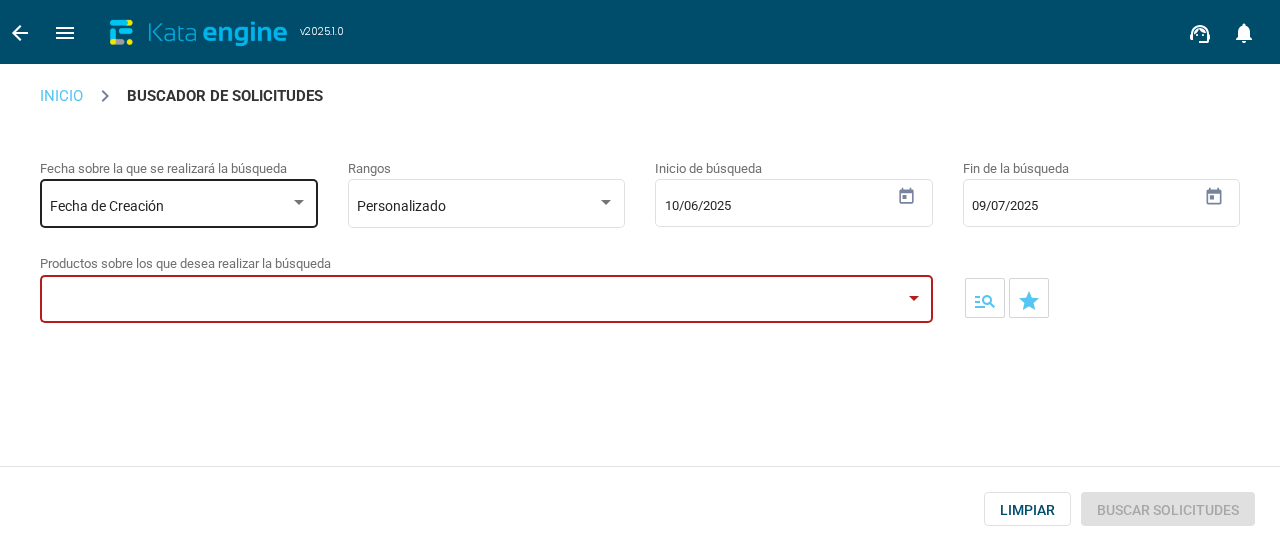 click on "Fecha de Creación" at bounding box center (179, 202) 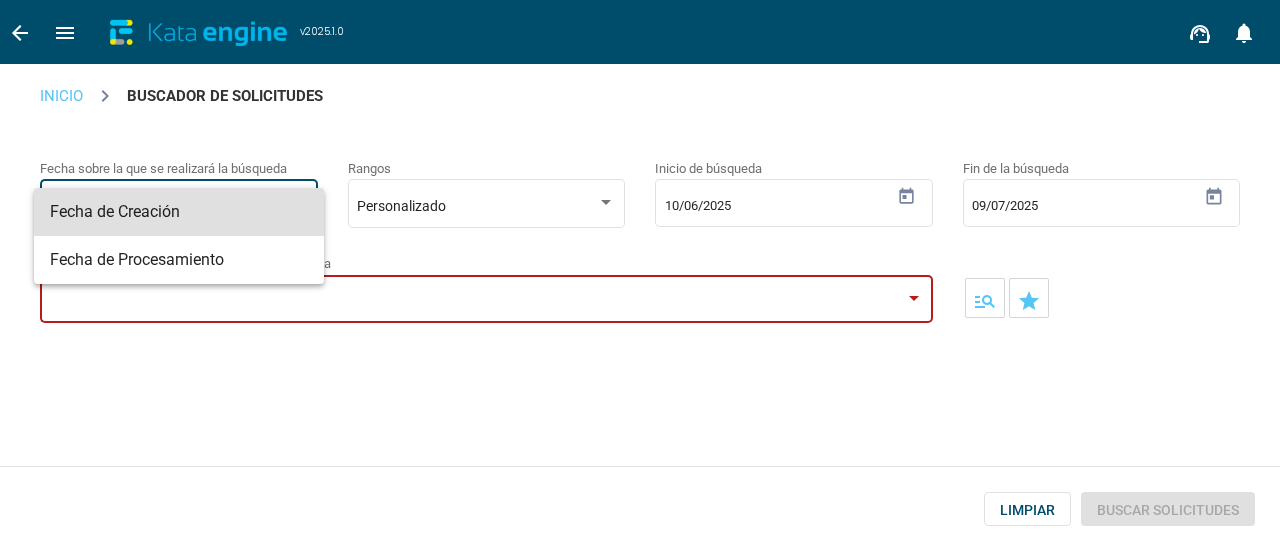 click on "Fecha de Creación" at bounding box center [179, 212] 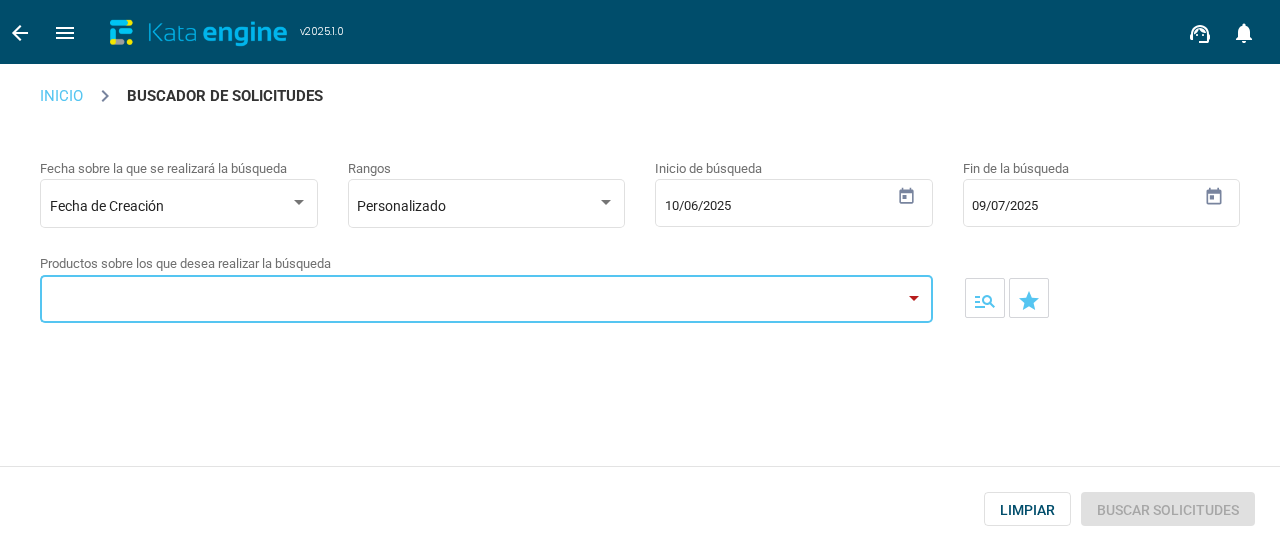 click at bounding box center (477, 302) 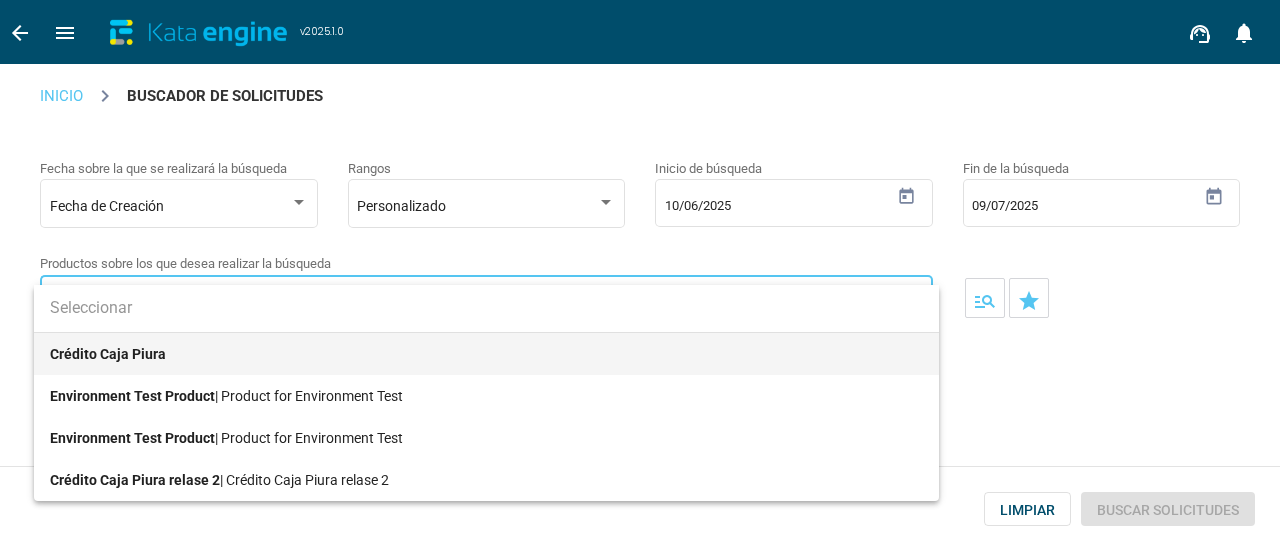 click on "Crédito Caja Piura" at bounding box center (486, 354) 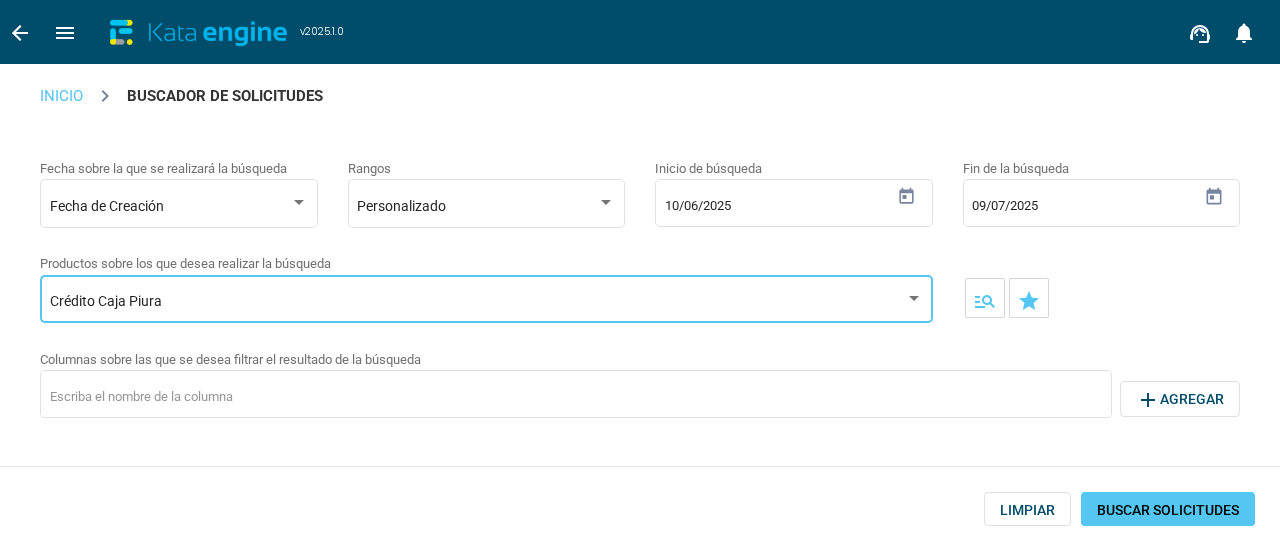 scroll, scrollTop: 11, scrollLeft: 0, axis: vertical 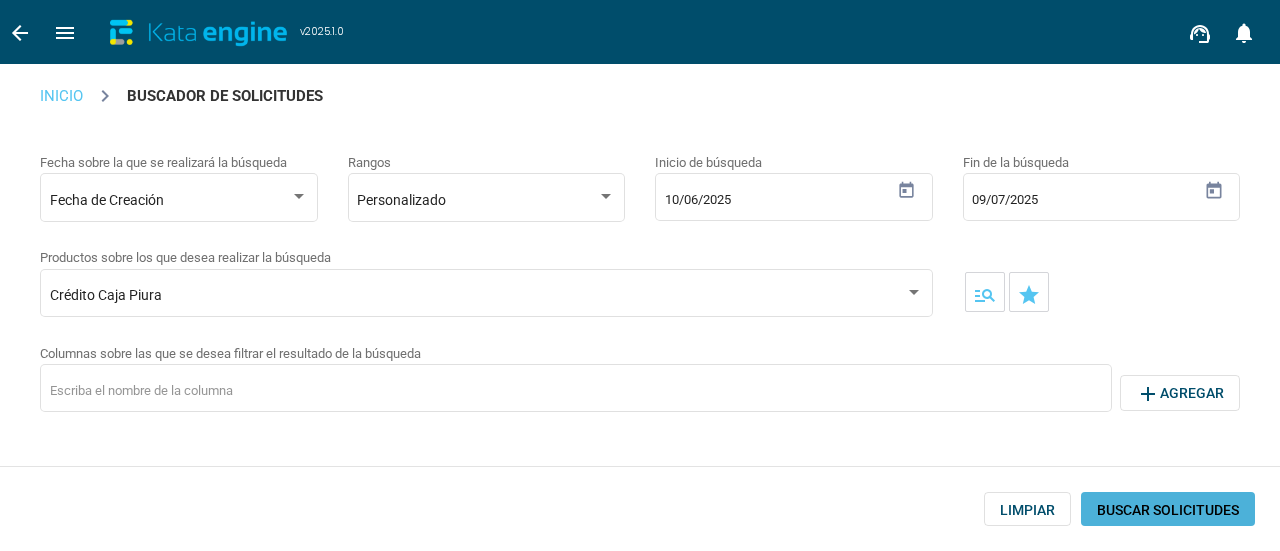 click on "BUSCAR SOLICITUDES" at bounding box center [1168, 509] 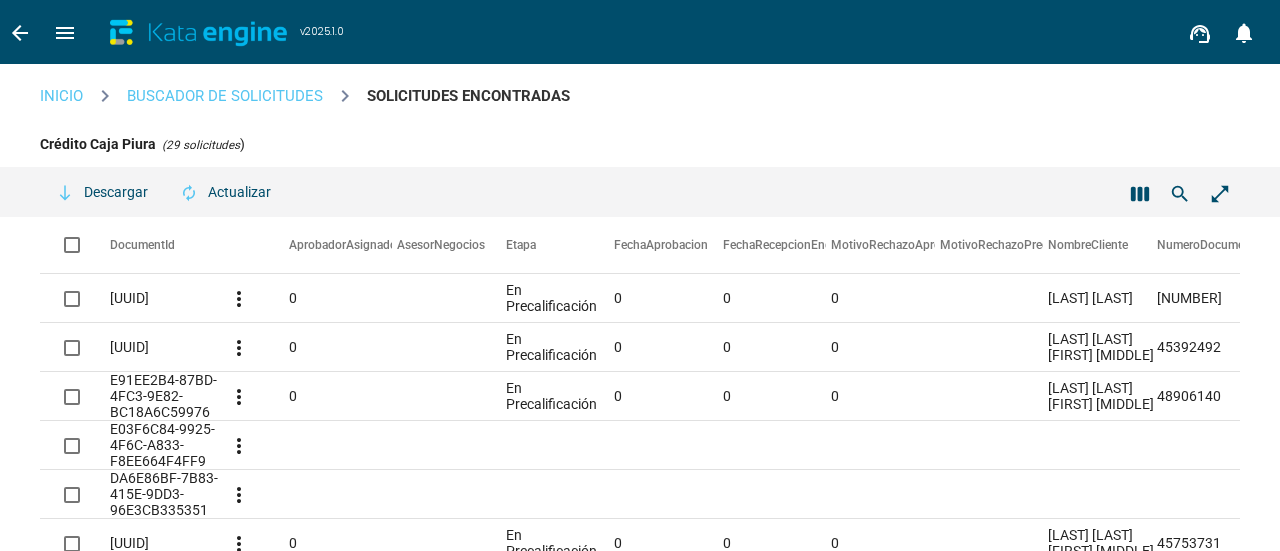 scroll, scrollTop: 5, scrollLeft: 0, axis: vertical 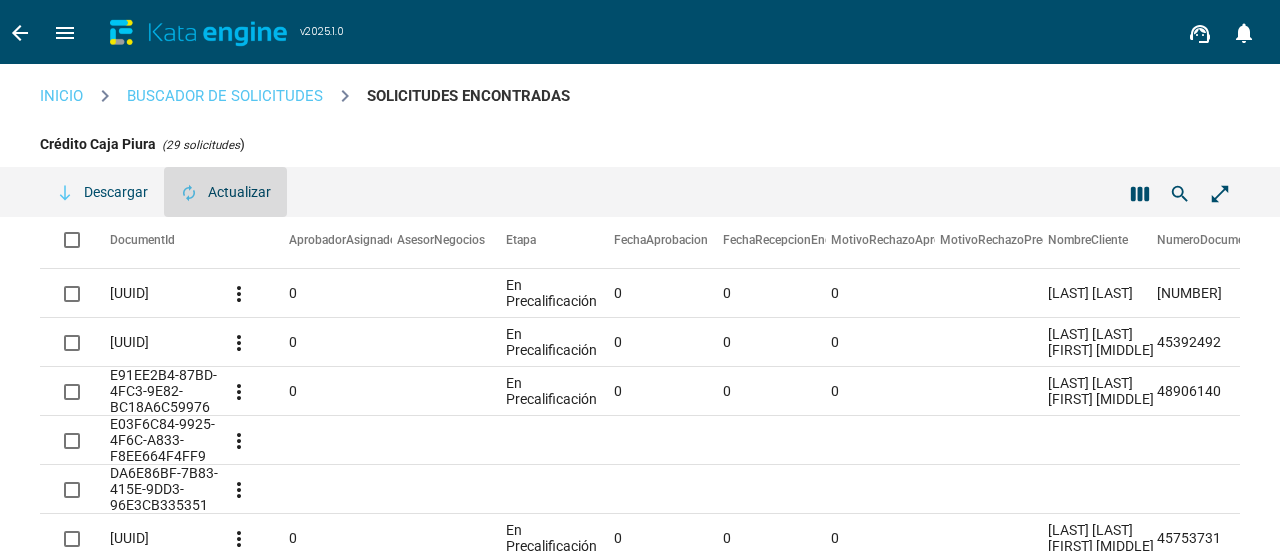 click on "autorenew  Actualizar" at bounding box center (225, 192) 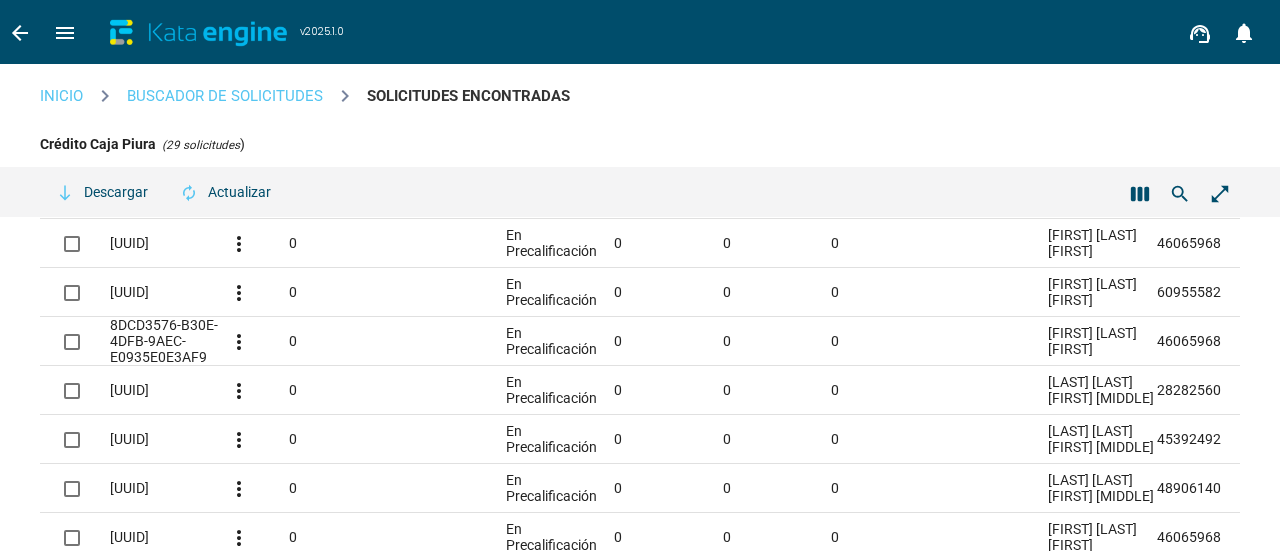 scroll, scrollTop: 237, scrollLeft: 0, axis: vertical 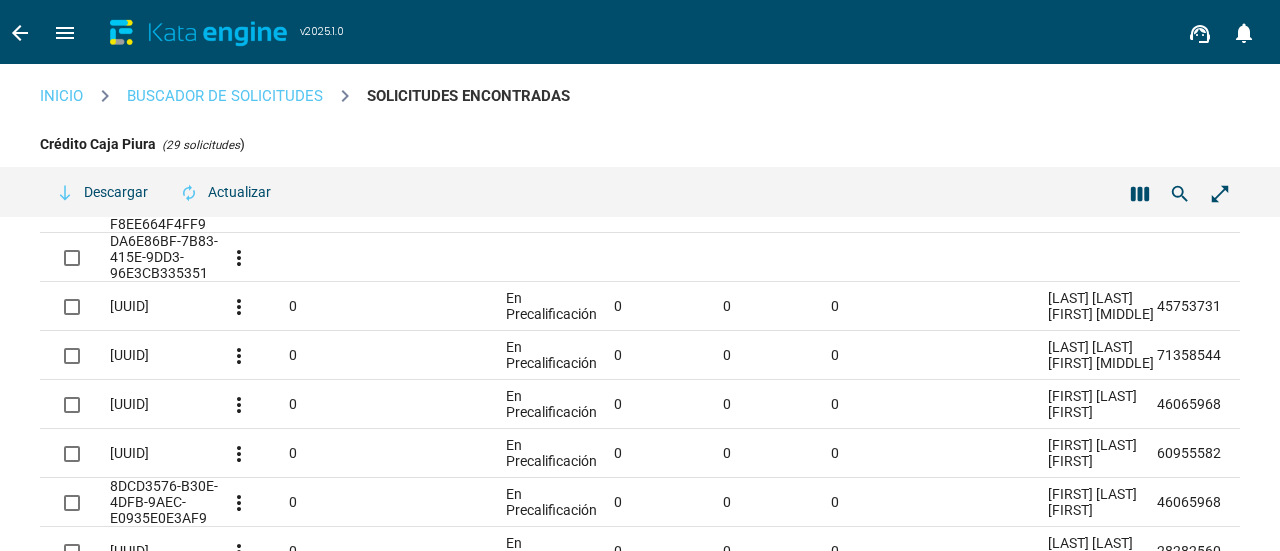 click on "search" at bounding box center [1180, 193] 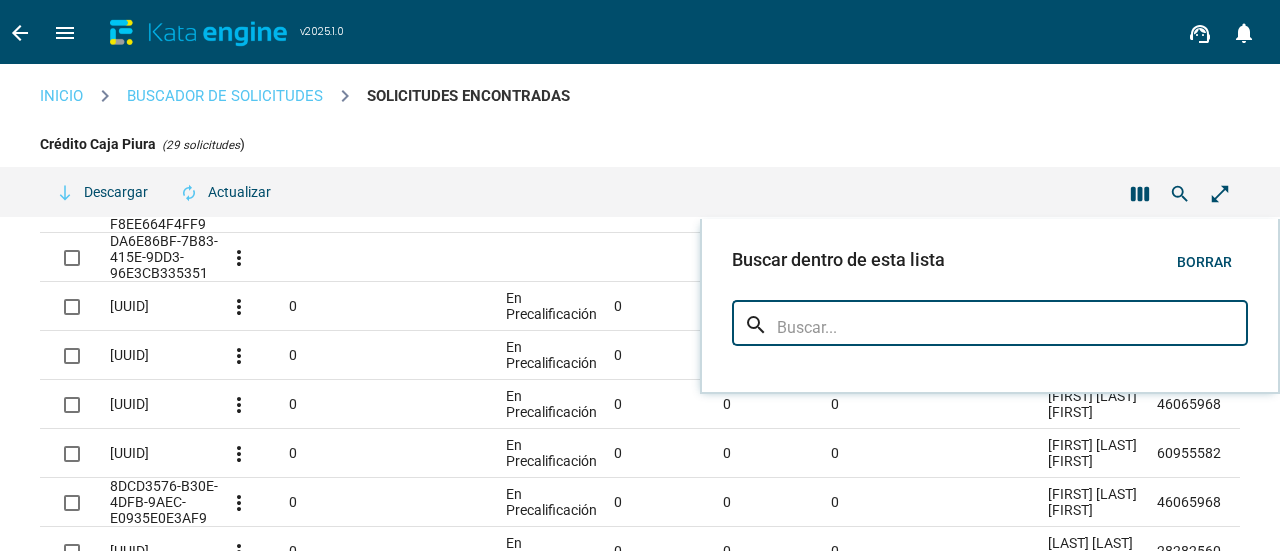 click at bounding box center (1006, 321) 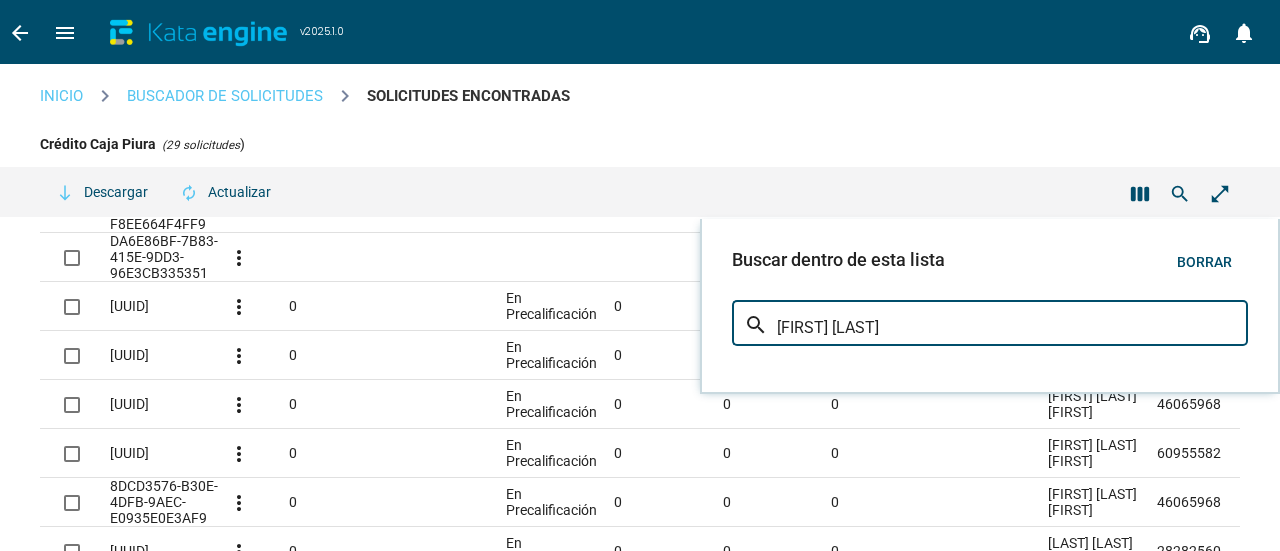 type on "[FIRST] [LAST]" 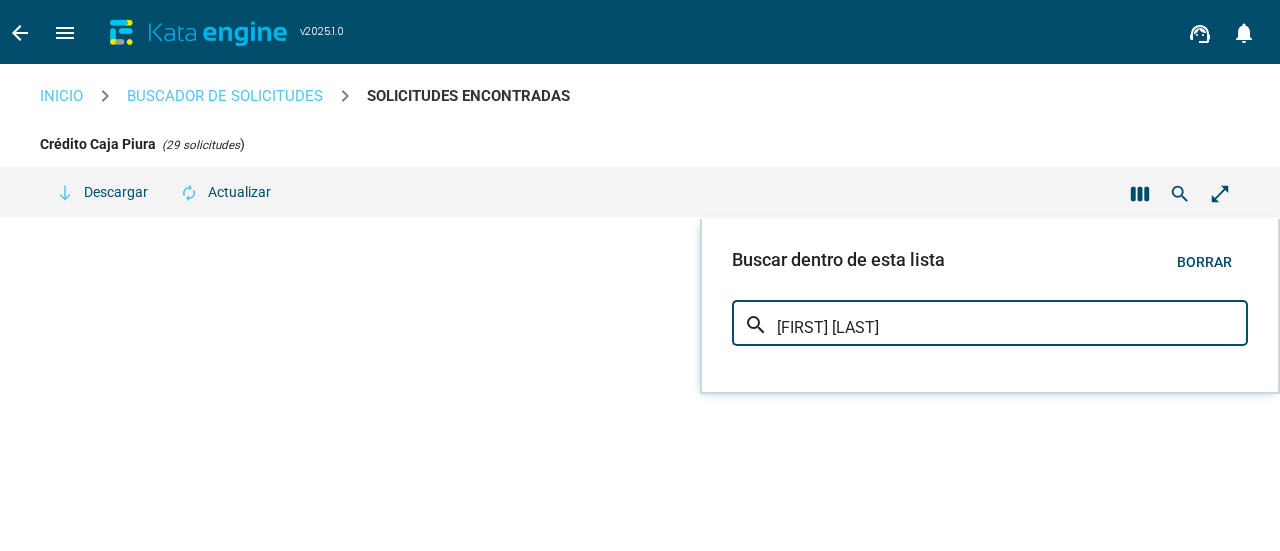 click on "[FIRST] [LAST]" at bounding box center [1006, 328] 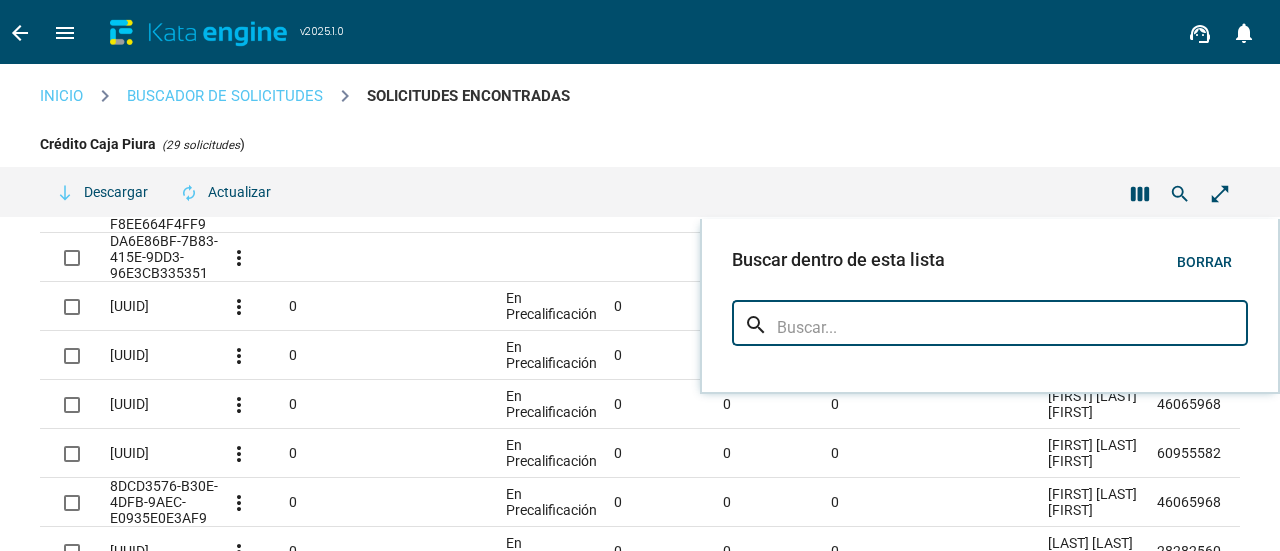type 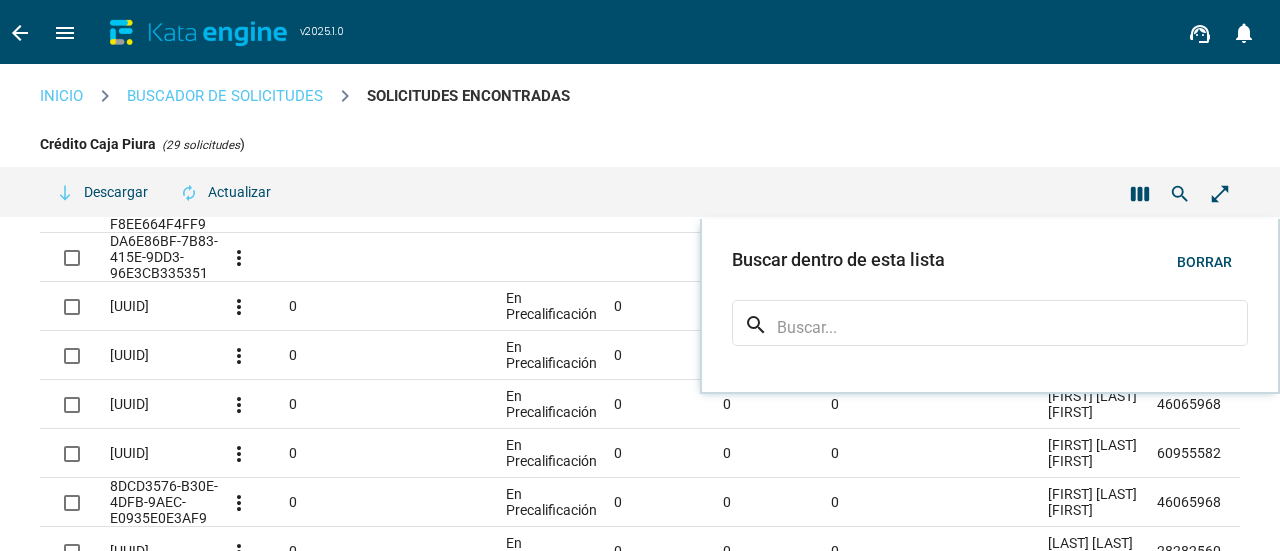 click at bounding box center (640, 275) 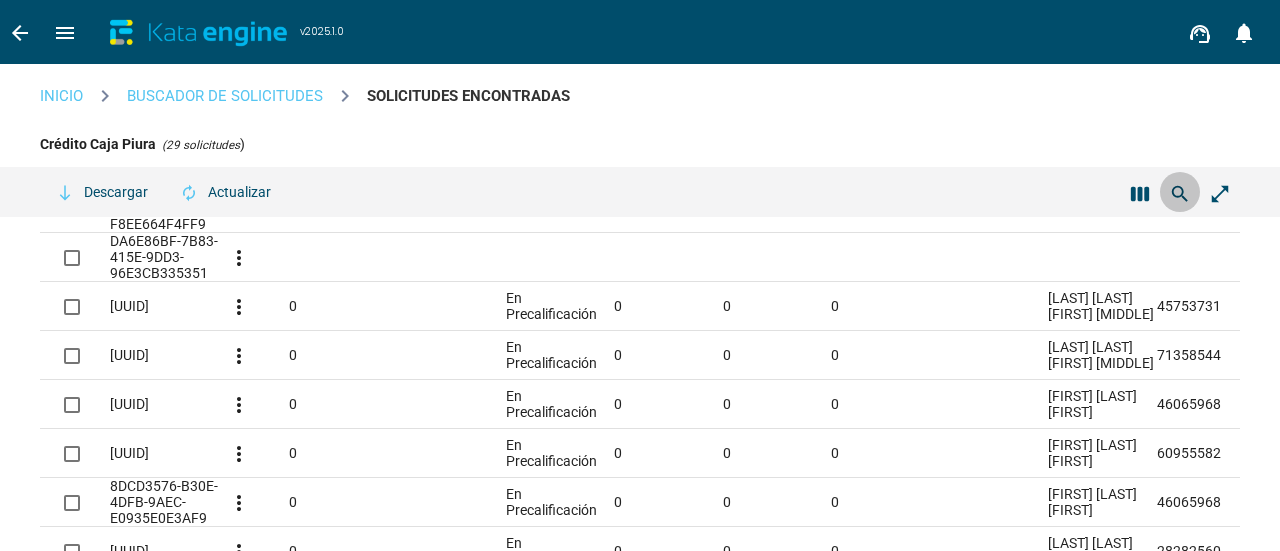 click on "search" at bounding box center [1180, 193] 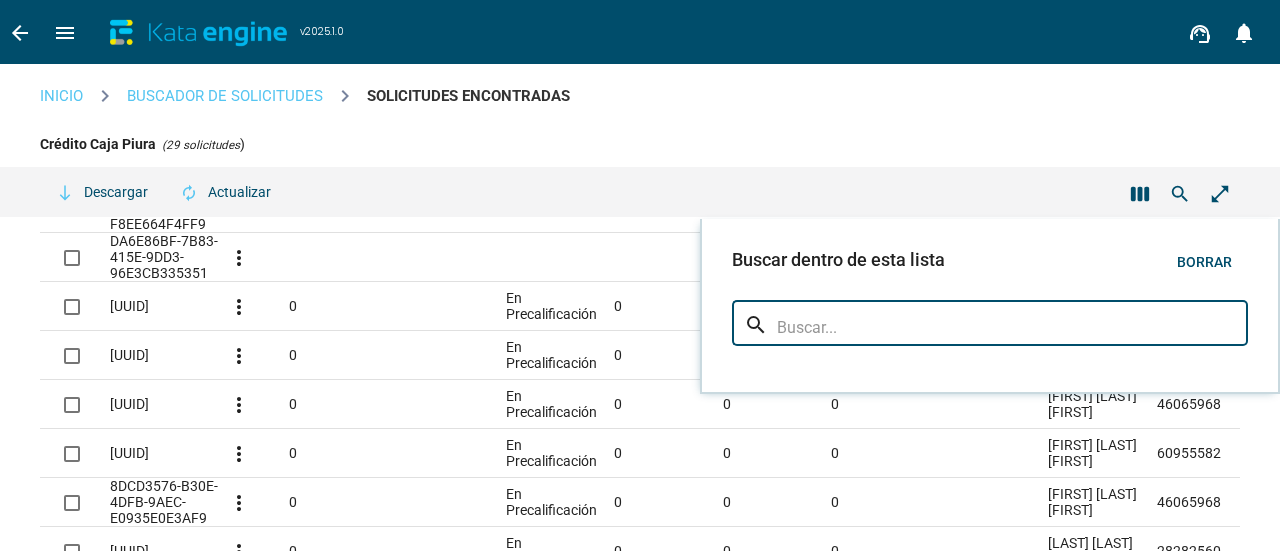 click at bounding box center (1006, 328) 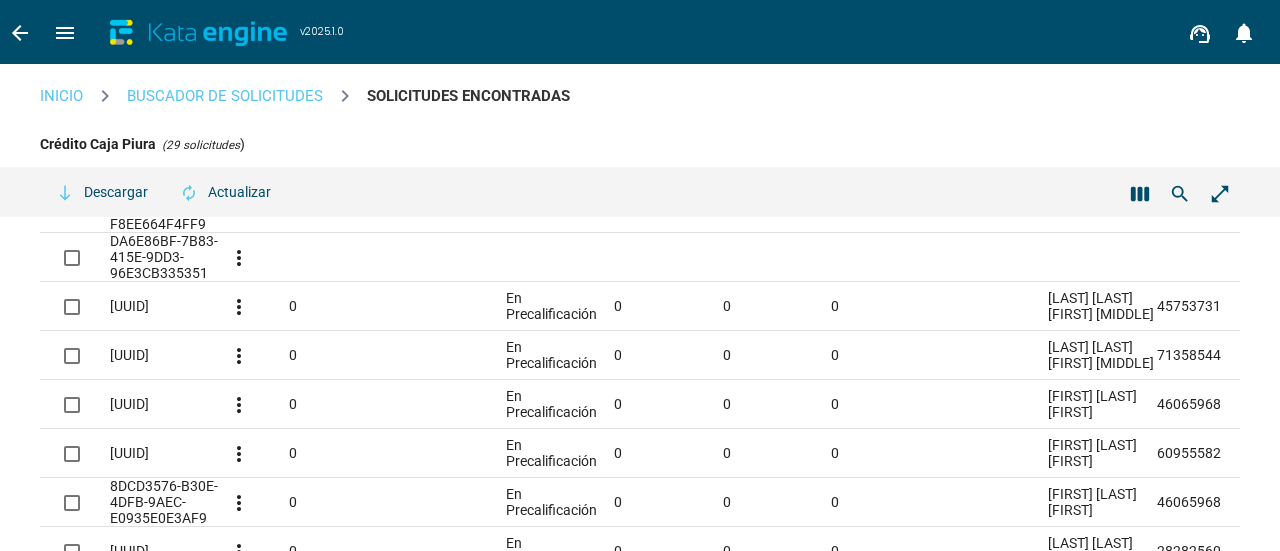 click on "Buscador de solicitudes" at bounding box center (225, 100) 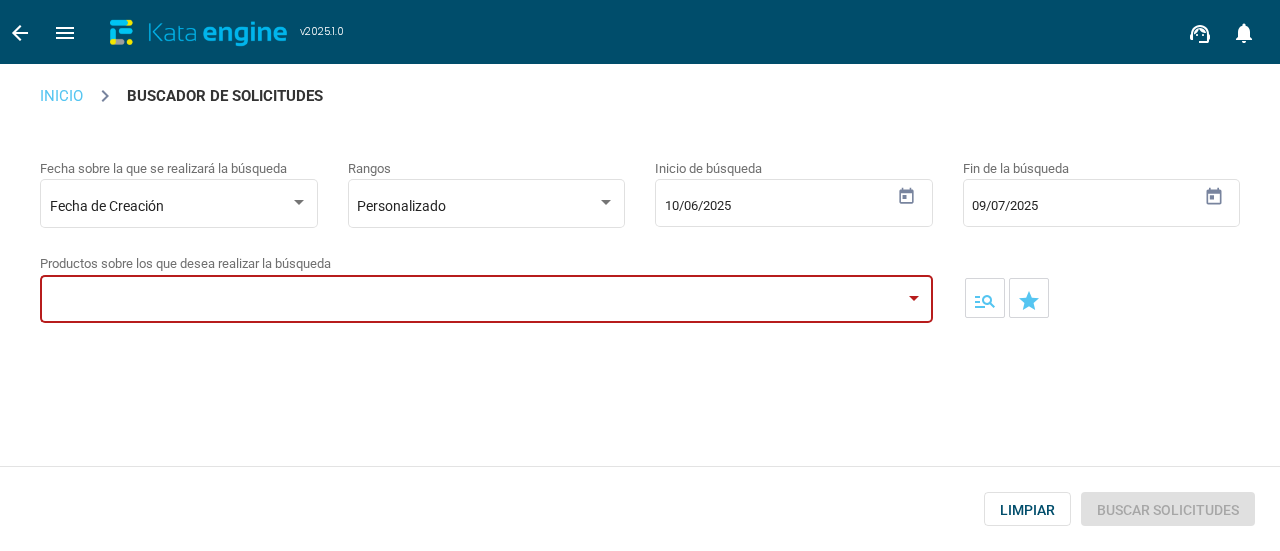 click at bounding box center [486, 297] 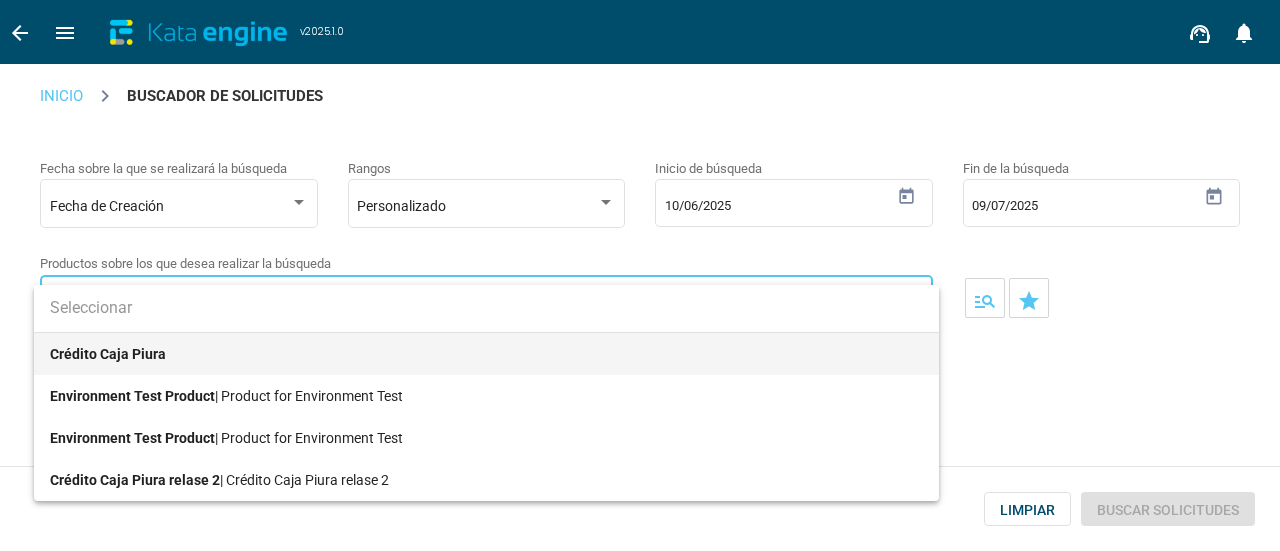 click at bounding box center (486, 308) 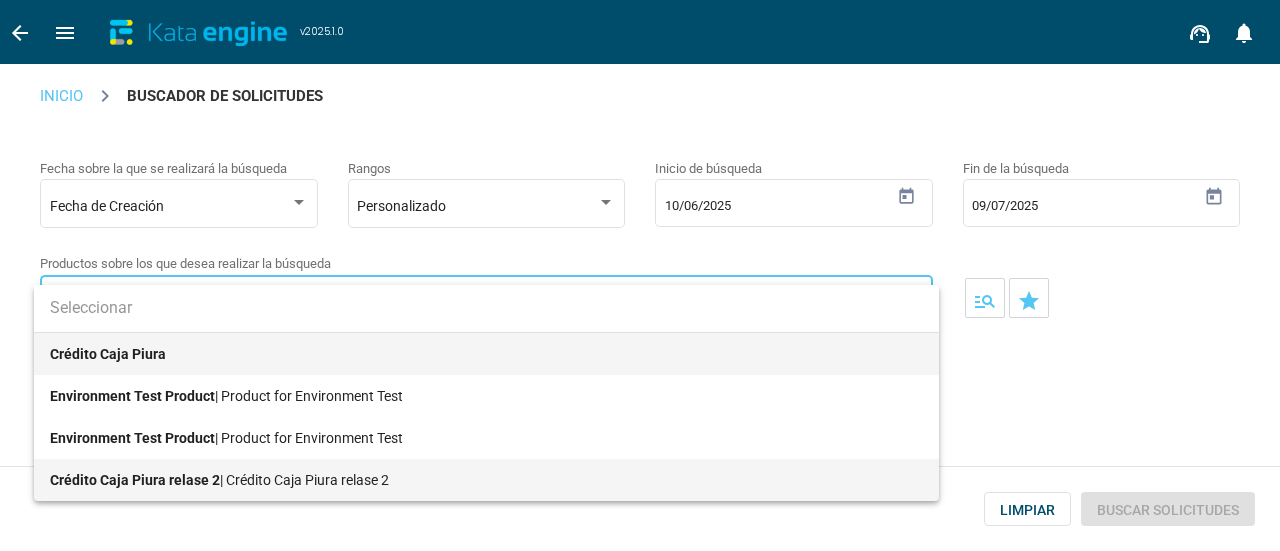 click on "Crédito Caja Piura relase 2    |   Crédito Caja Piura relase 2" at bounding box center [486, 480] 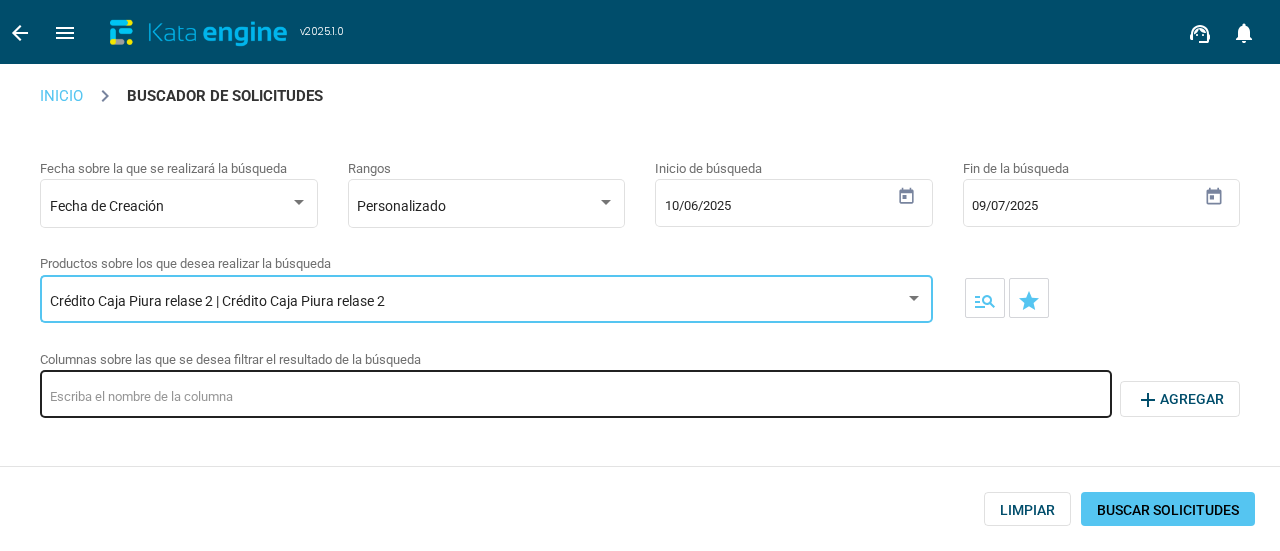click at bounding box center (576, 397) 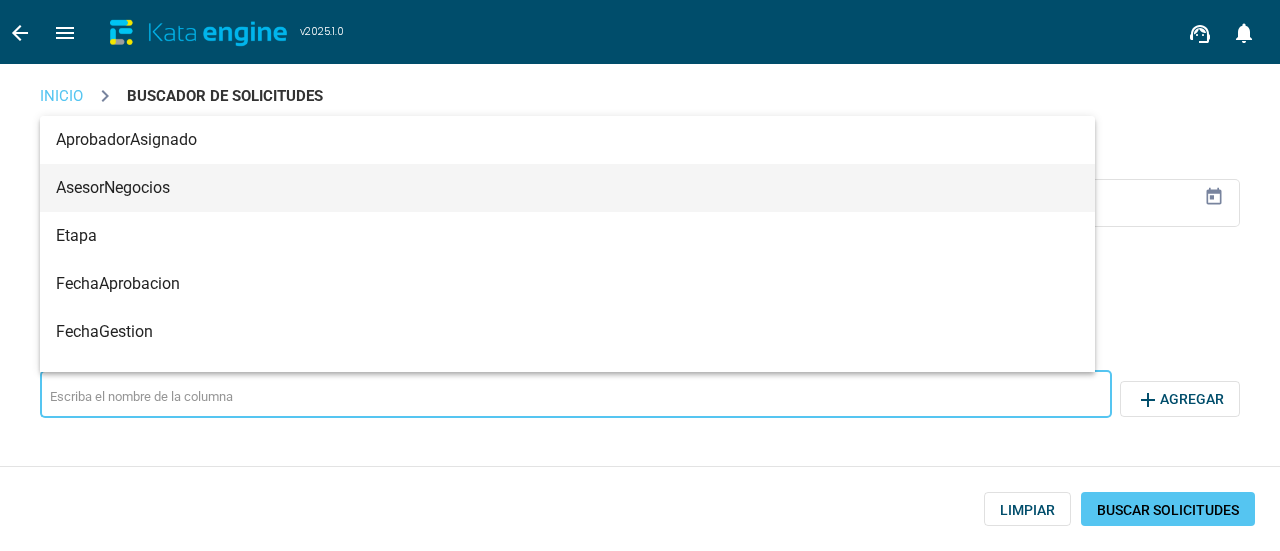 click on "AsesorNegocios" at bounding box center (567, 188) 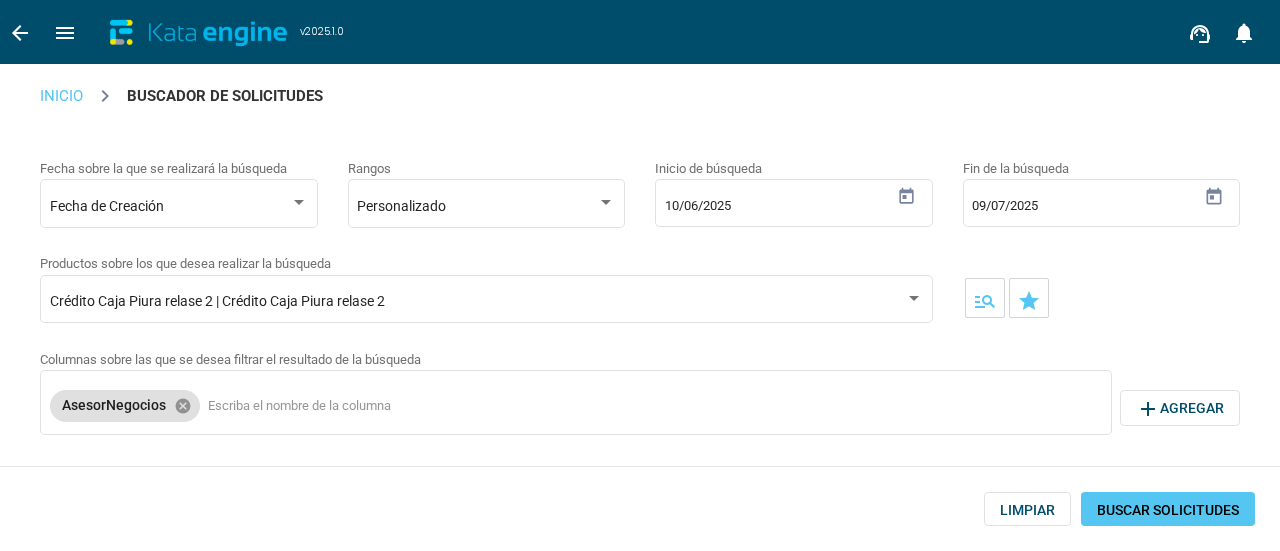 click on "Inicio" at bounding box center [61, 100] 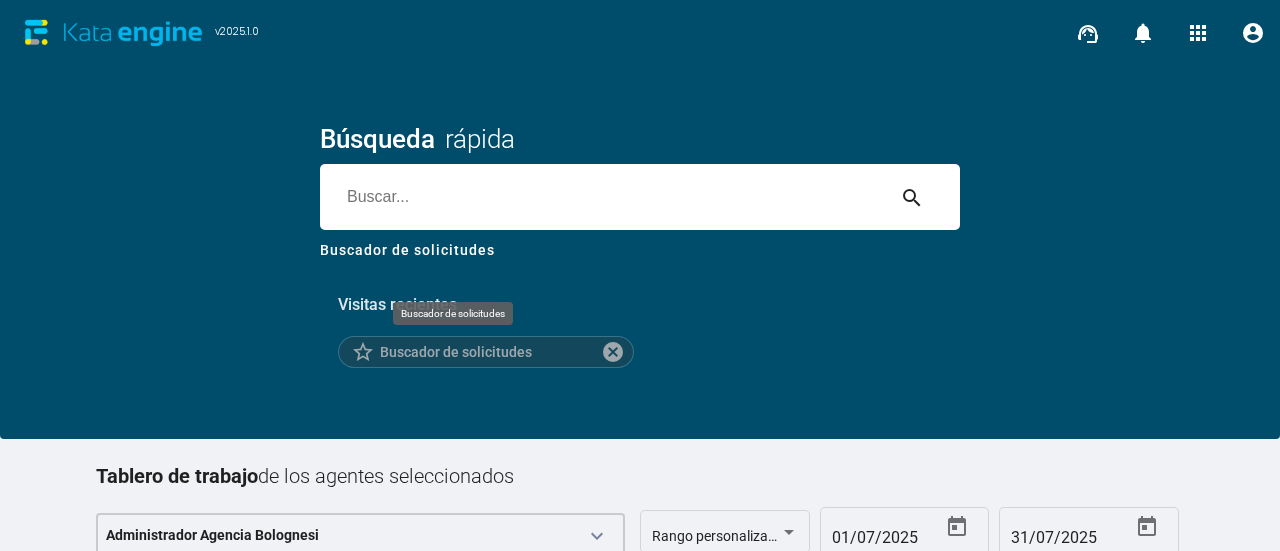 click on "Buscador de solicitudes" at bounding box center [456, 352] 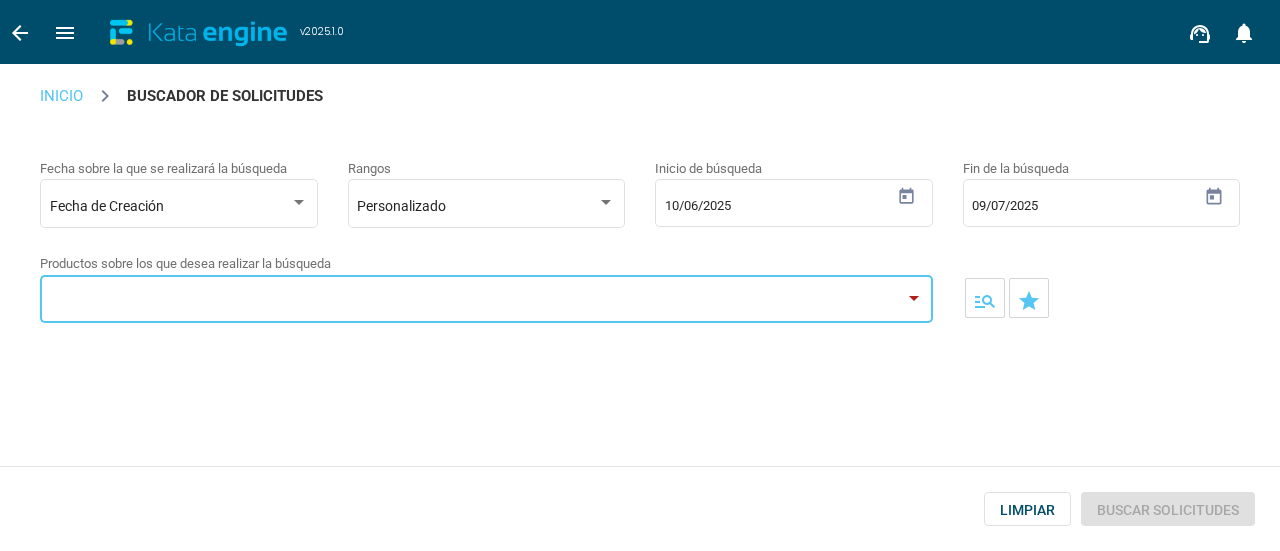 click at bounding box center [477, 302] 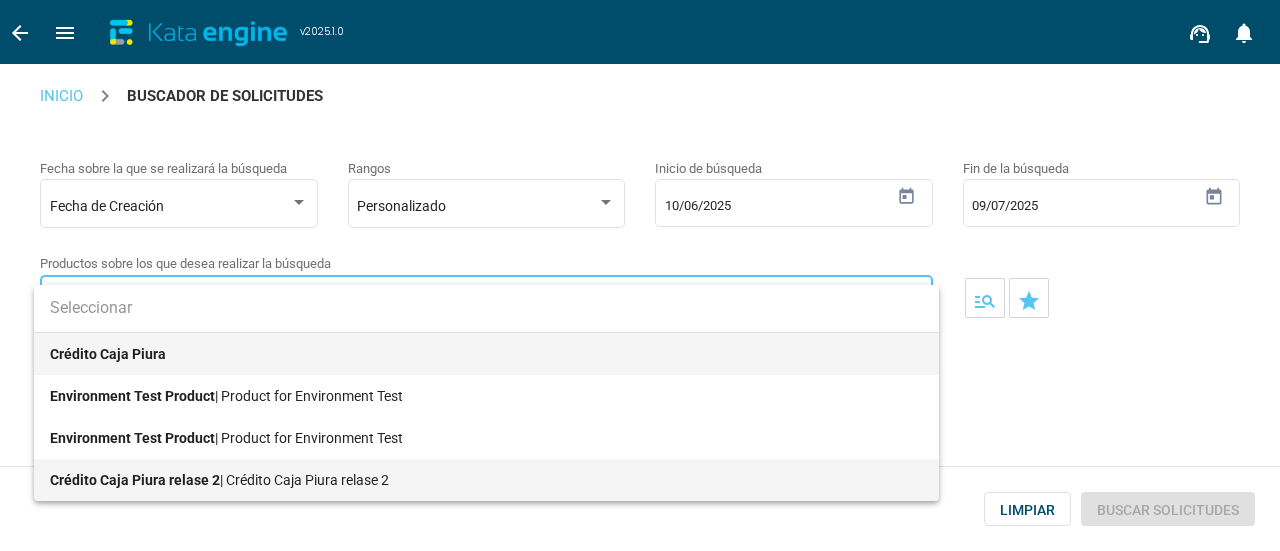 click on "Crédito Caja Piura relase 2    |   Crédito Caja Piura relase 2" at bounding box center (486, 480) 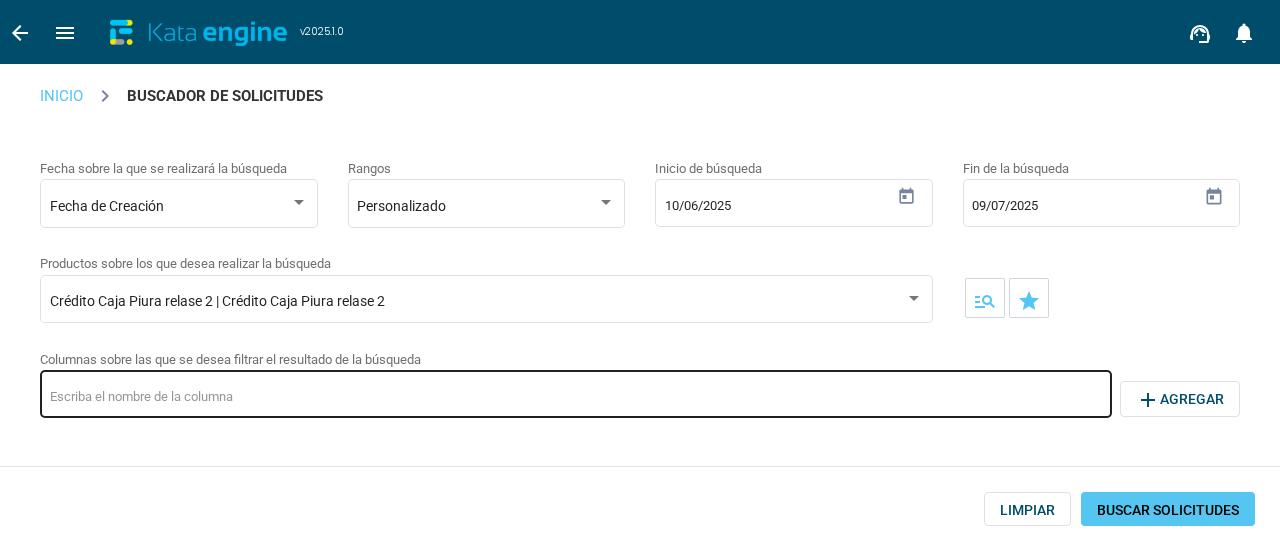 click at bounding box center (576, 392) 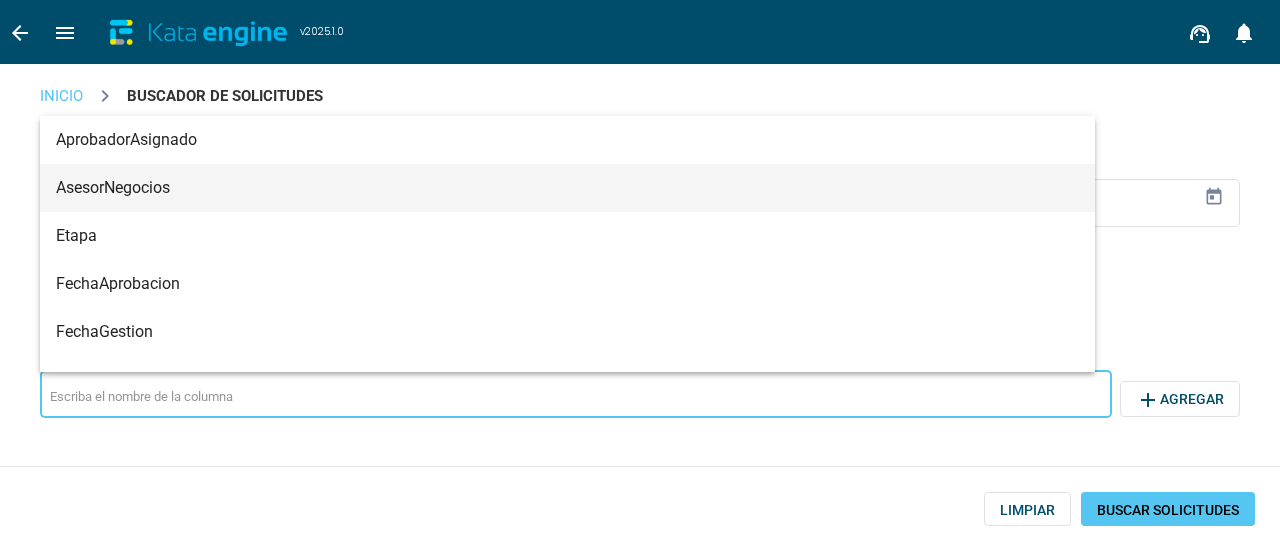 click on "AsesorNegocios" at bounding box center (567, 188) 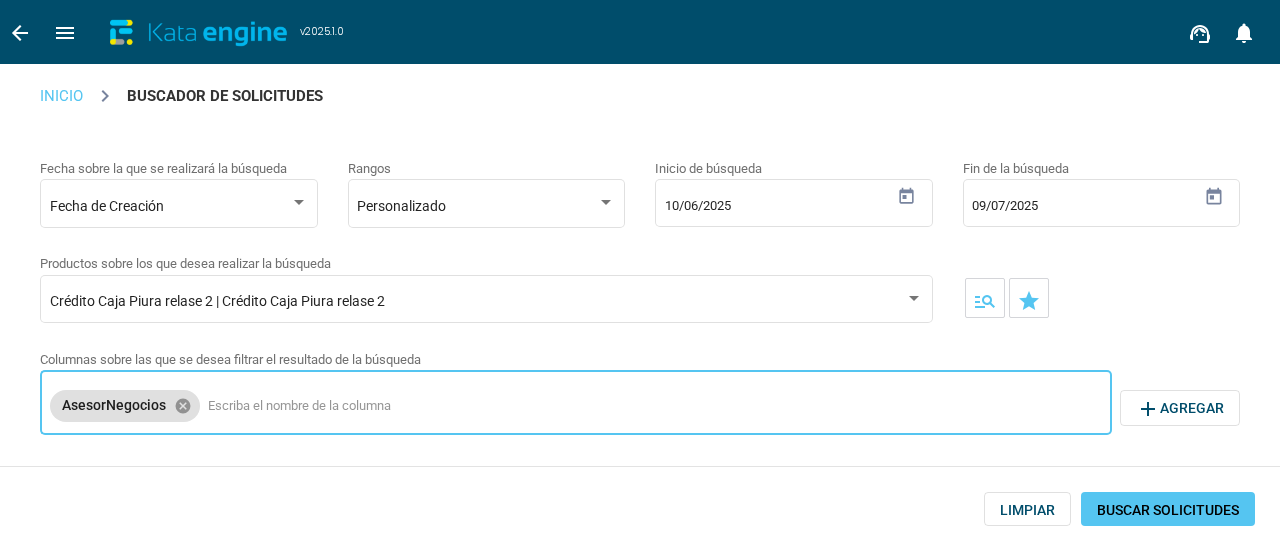click at bounding box center [655, 406] 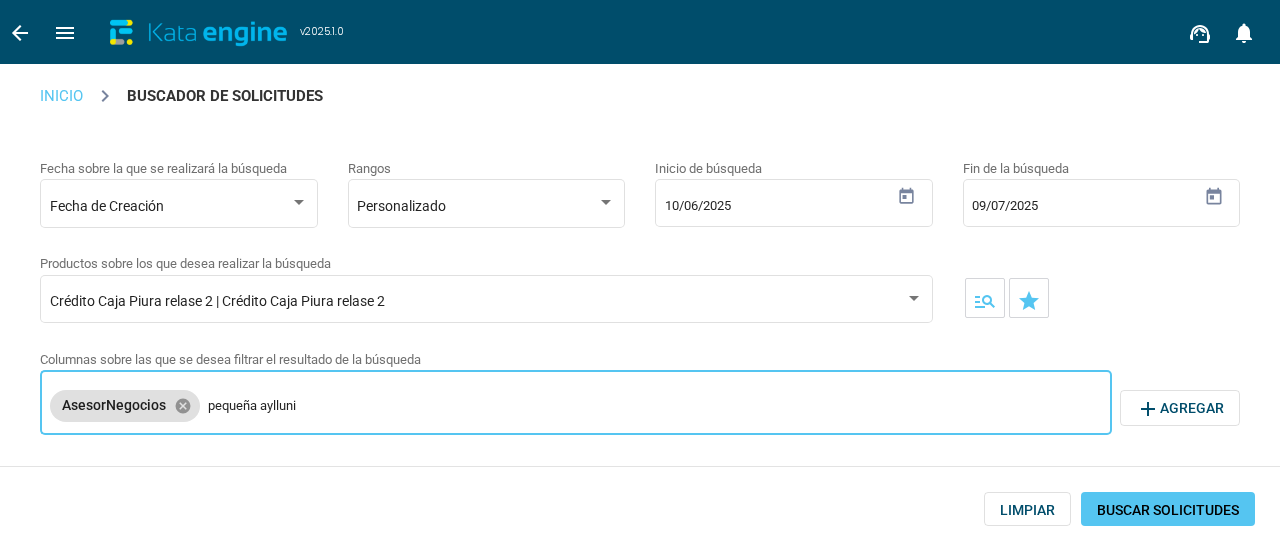 type on "pequeña aylluni" 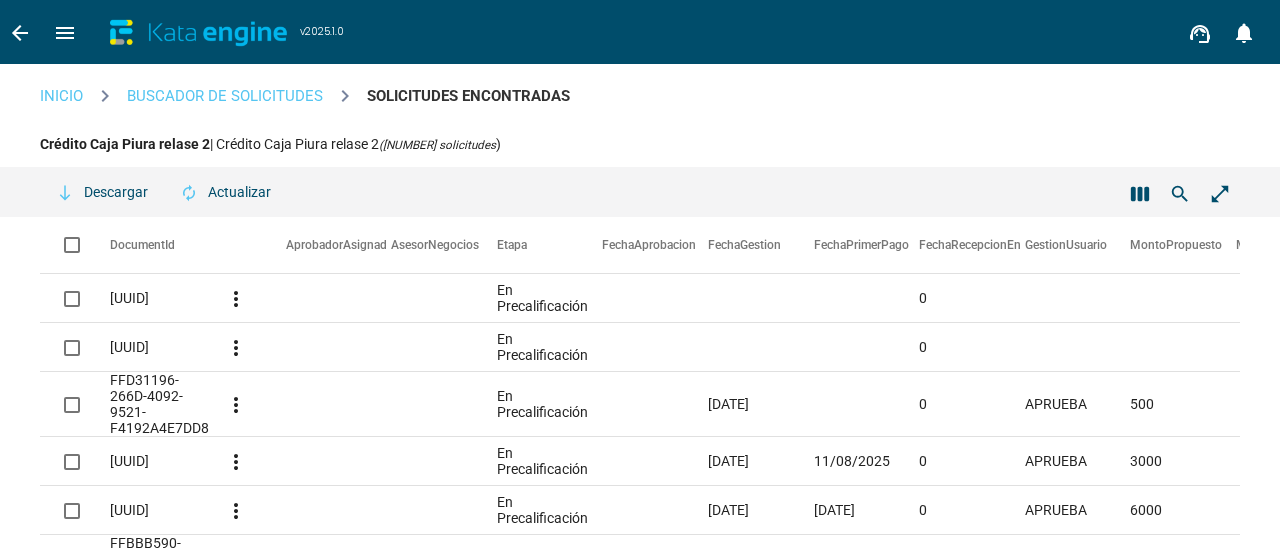 scroll, scrollTop: 5, scrollLeft: 0, axis: vertical 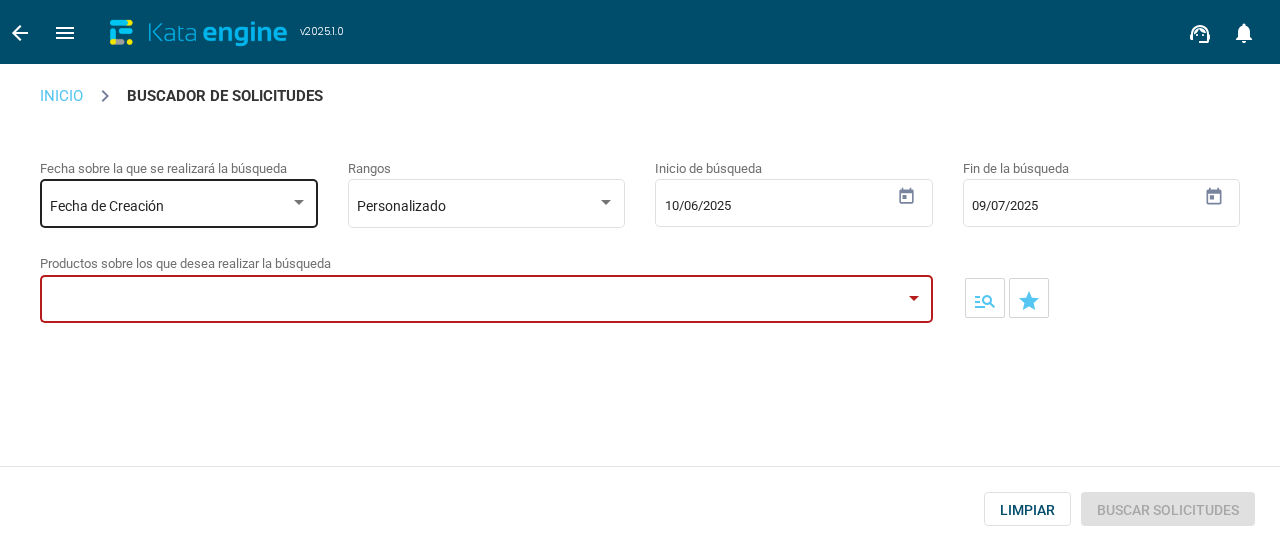 click at bounding box center (299, 203) 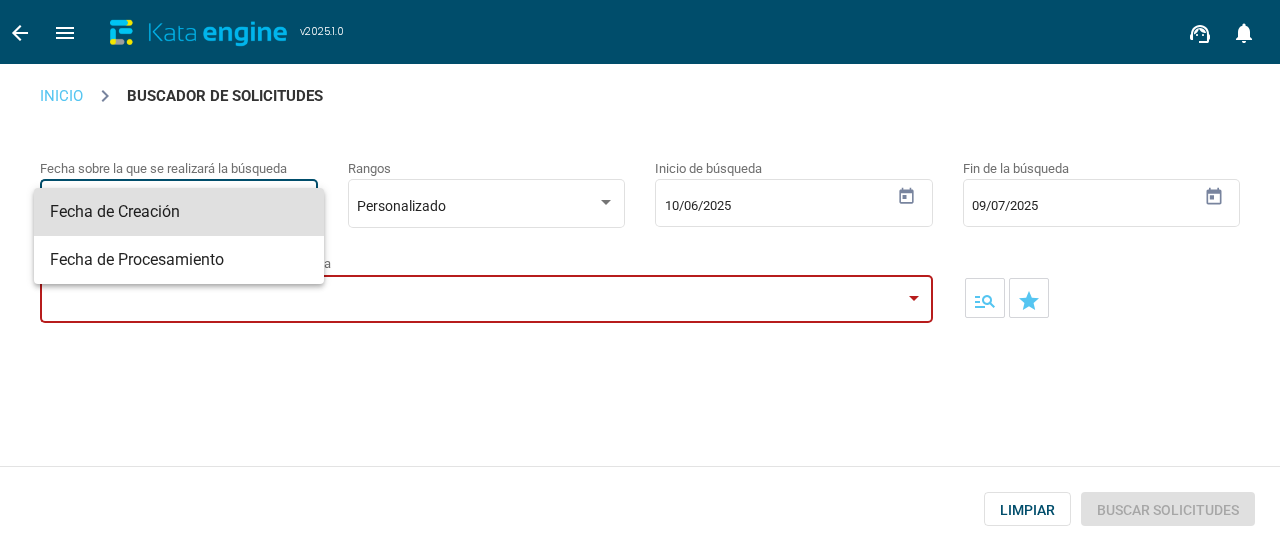 click at bounding box center [640, 275] 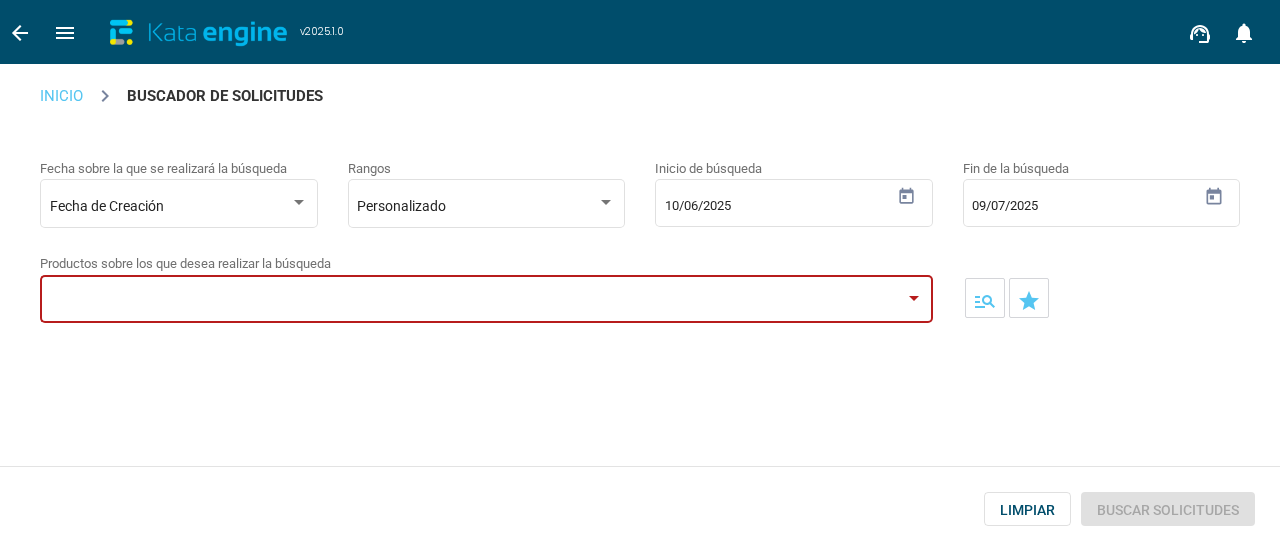 click on "Personalizado" at bounding box center [401, 206] 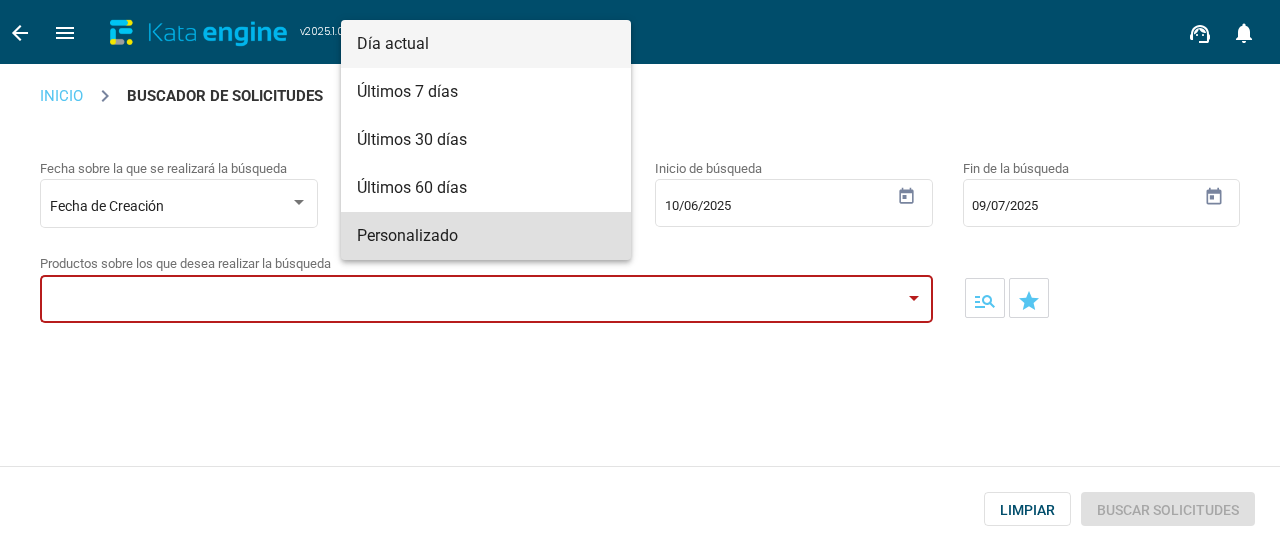 click on "Día actual" at bounding box center [486, 44] 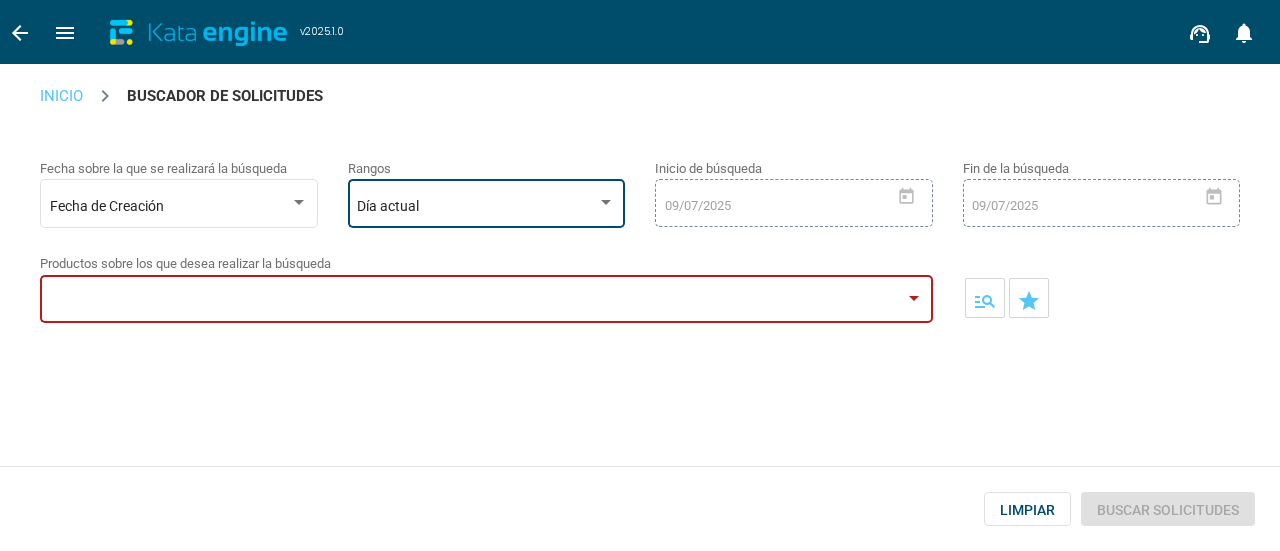 click at bounding box center (486, 297) 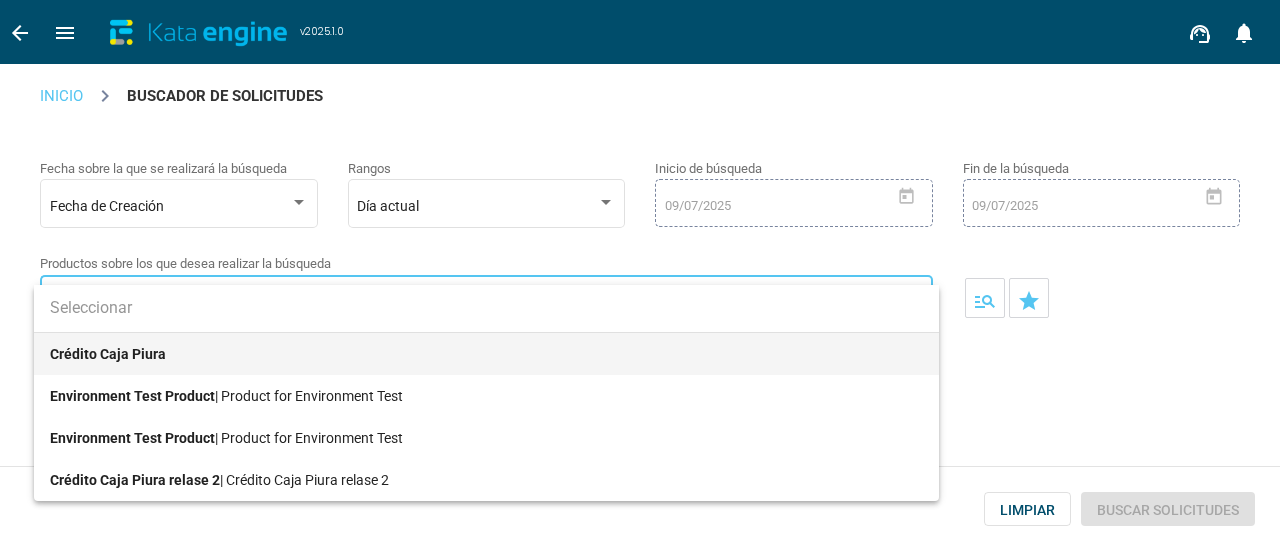 click on "Crédito Caja Piura" at bounding box center (486, 354) 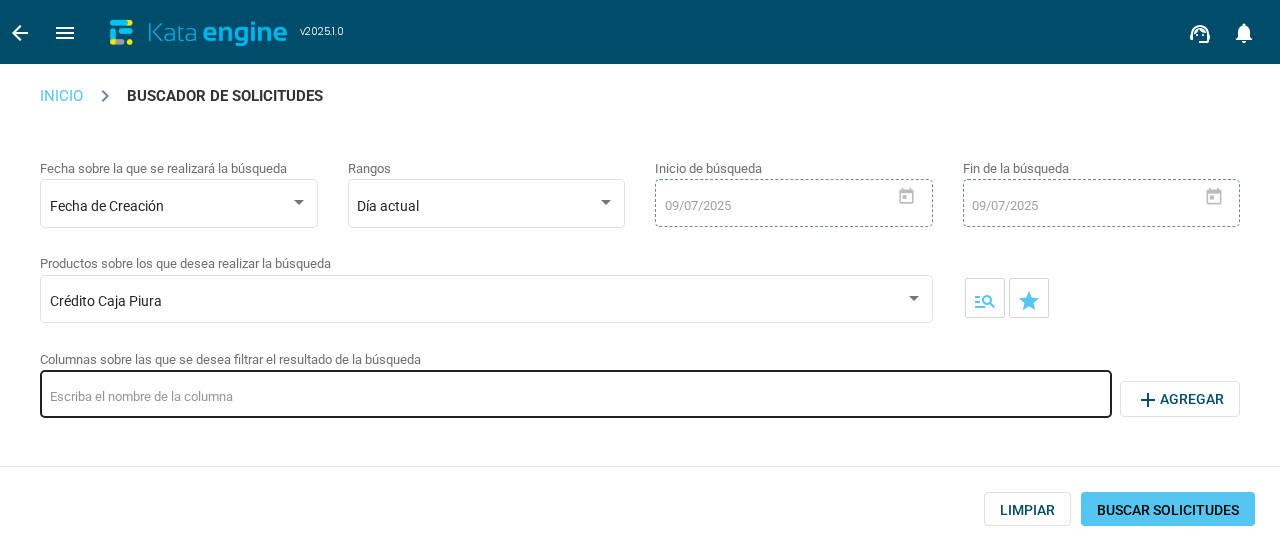click at bounding box center (576, 392) 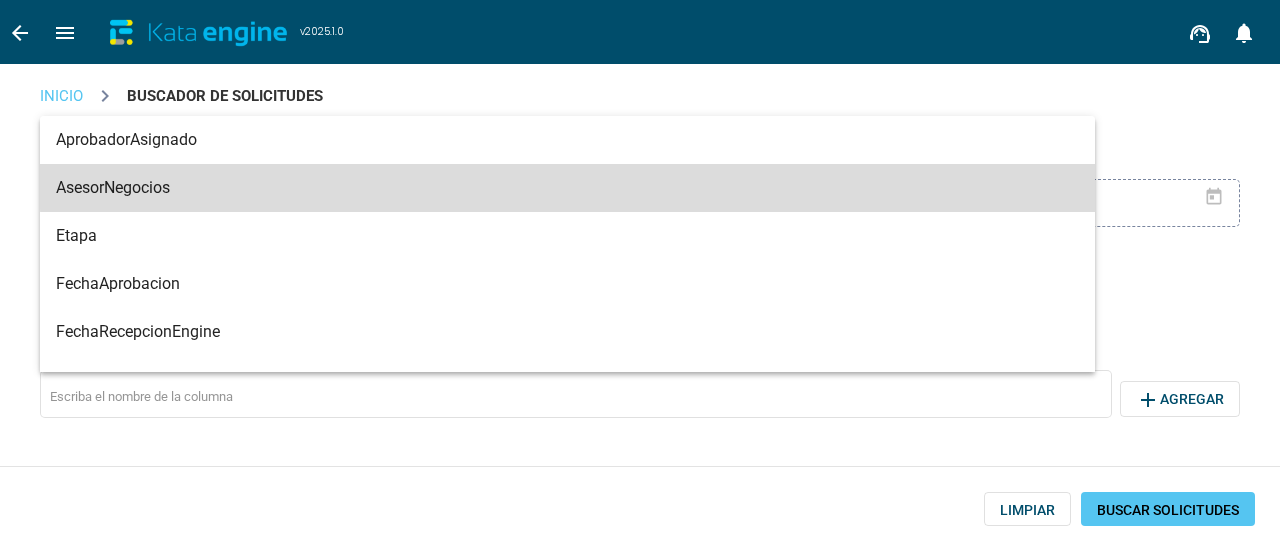 click on "AsesorNegocios" at bounding box center [567, 188] 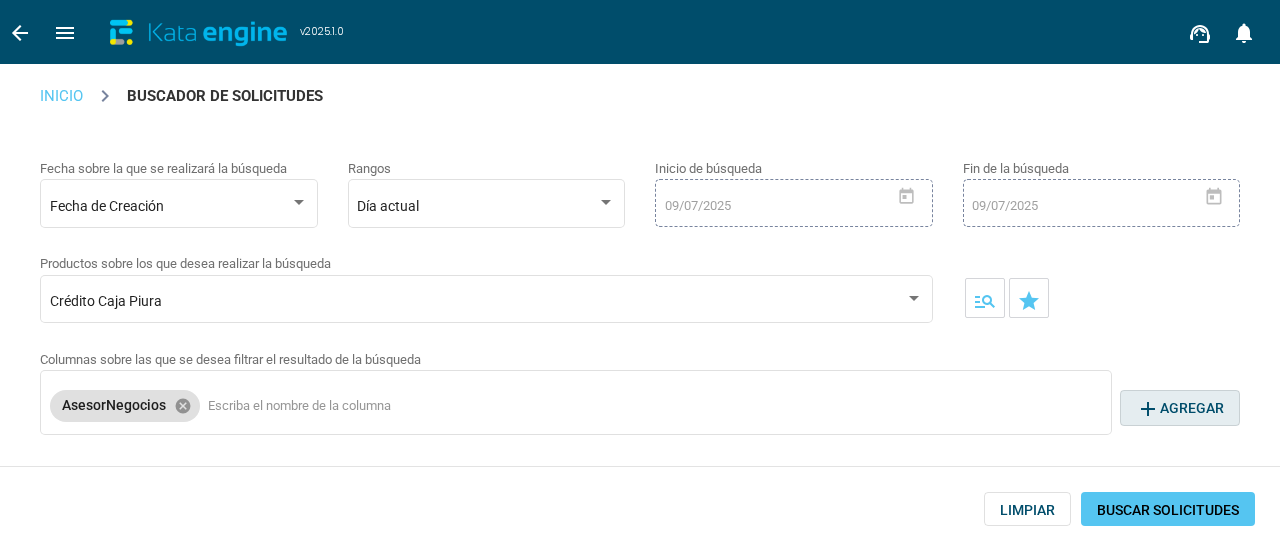 click on "add  Agregar" at bounding box center (1180, 408) 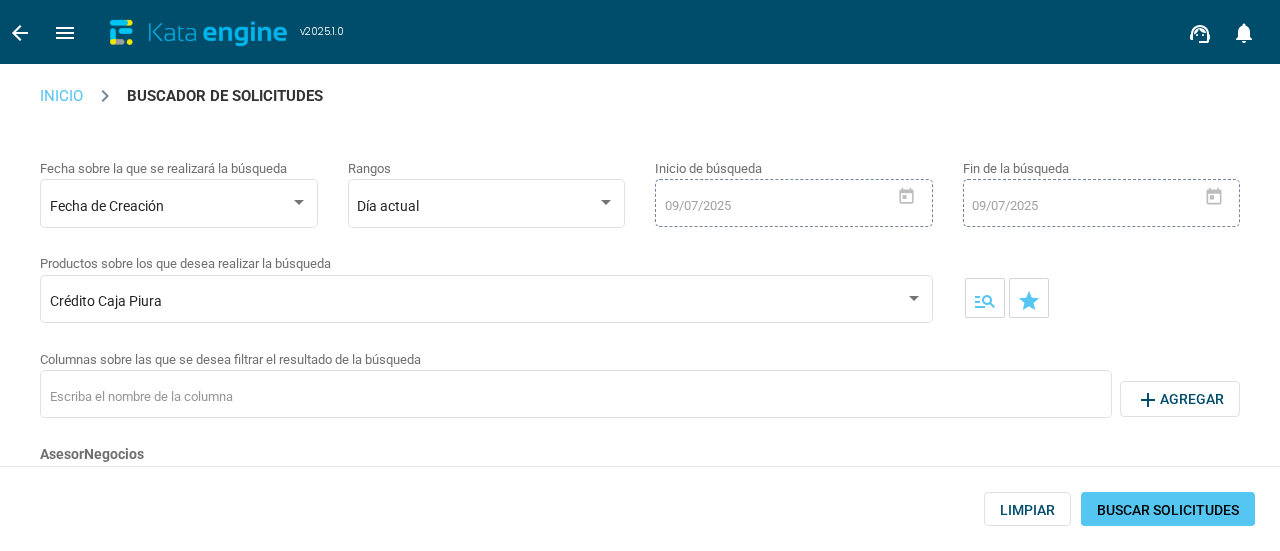scroll, scrollTop: 106, scrollLeft: 0, axis: vertical 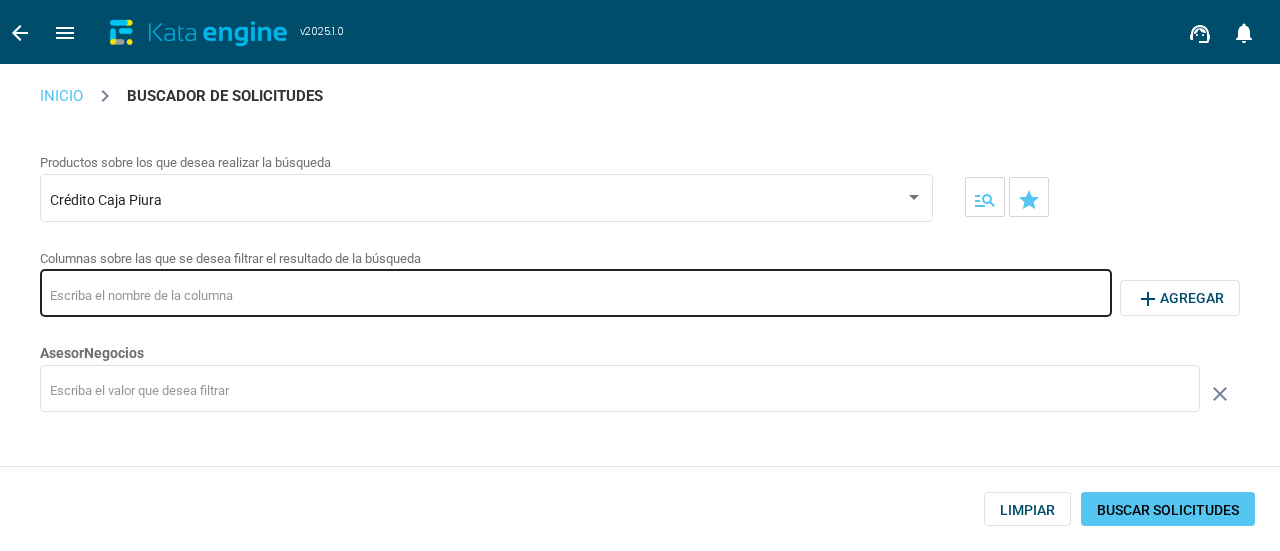 click at bounding box center (576, 296) 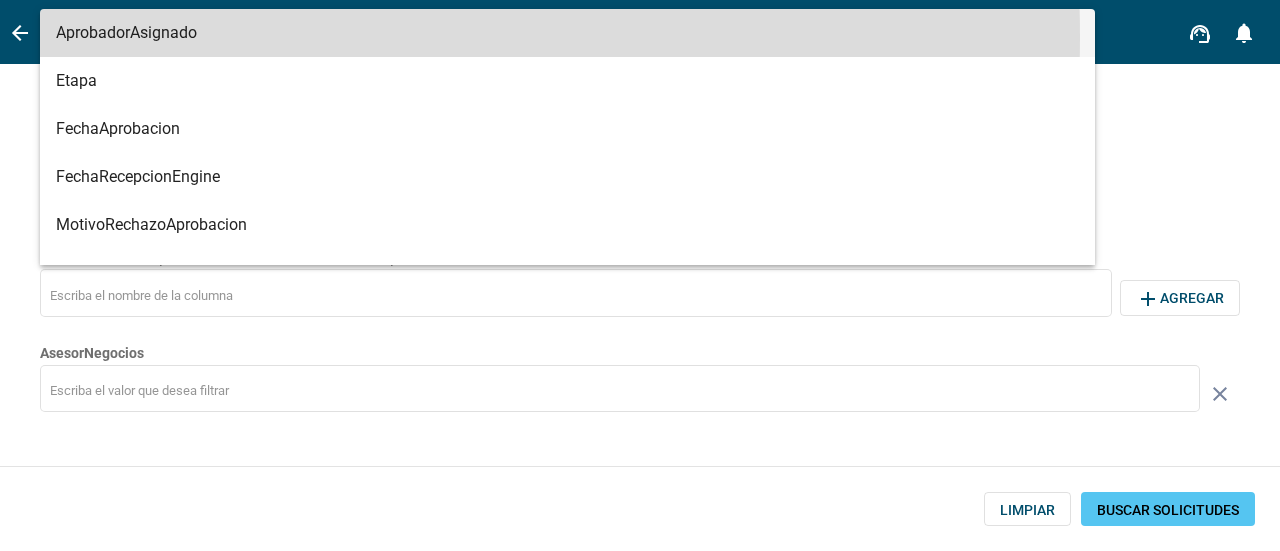 click on "AprobadorAsignado" at bounding box center [567, 33] 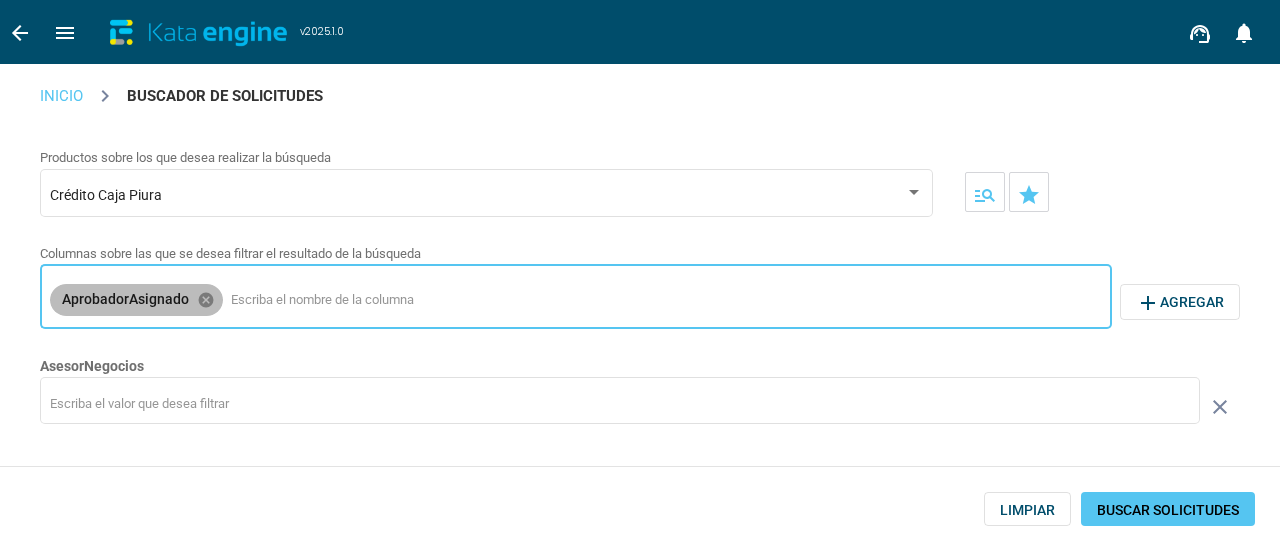 click on "AprobadorAsignado  cancel" at bounding box center [576, 300] 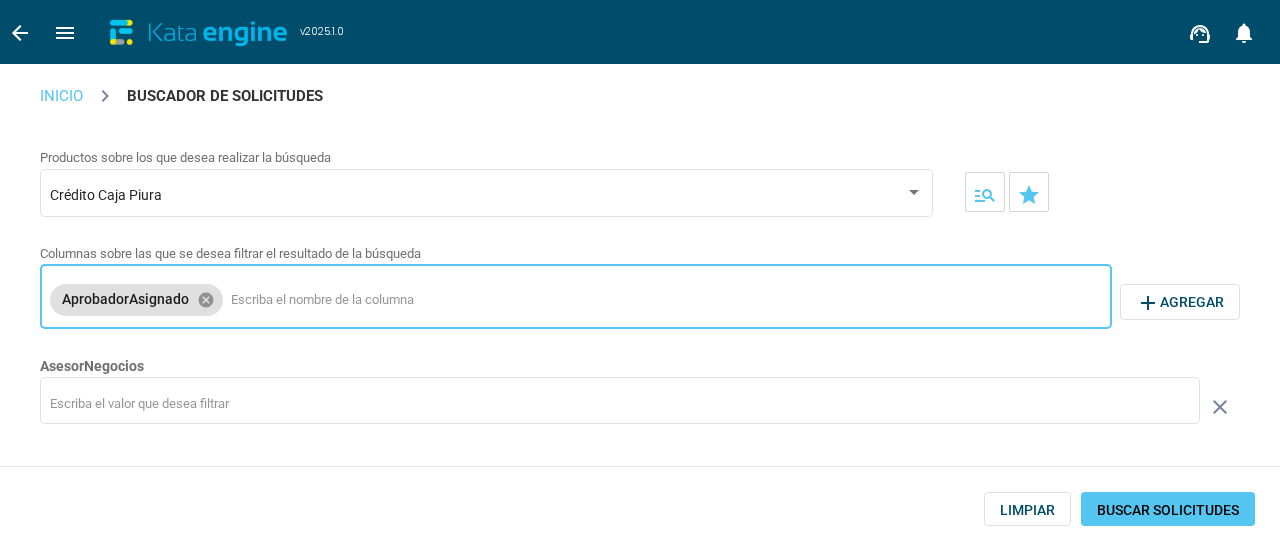 click at bounding box center (667, 300) 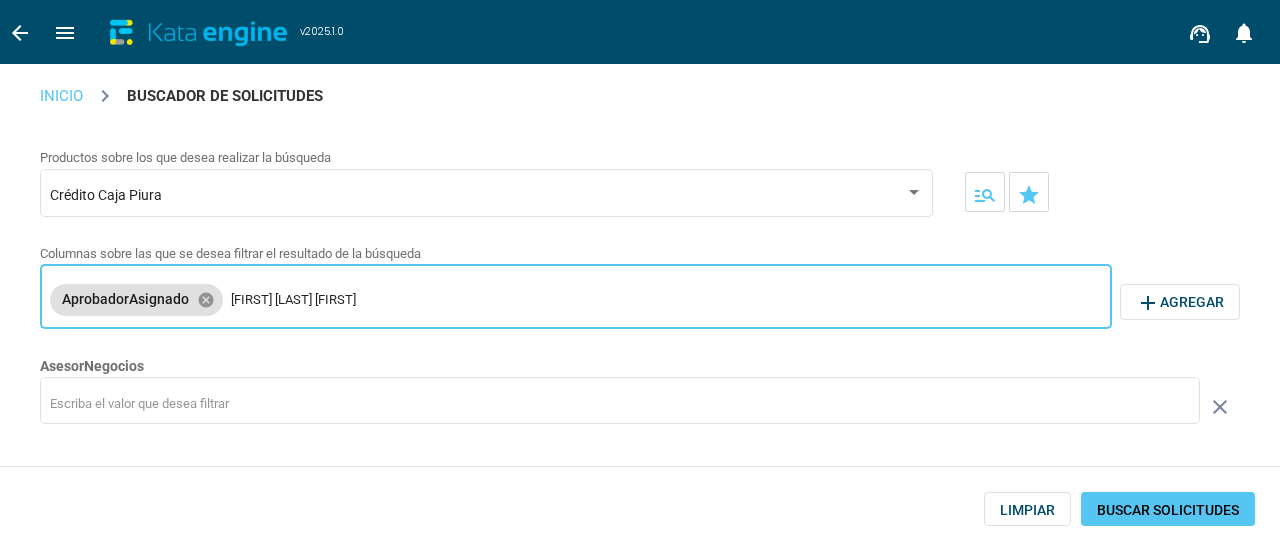 type on "[FIRST] [LAST] [FIRST]" 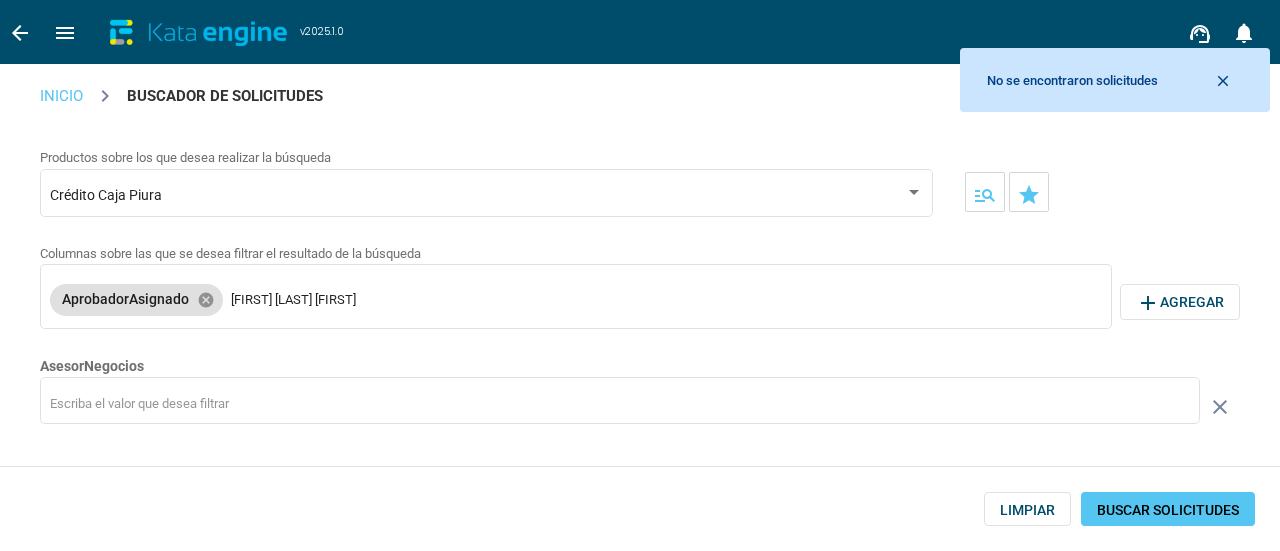 click on "BUSCAR SOLICITUDES" at bounding box center [1168, 510] 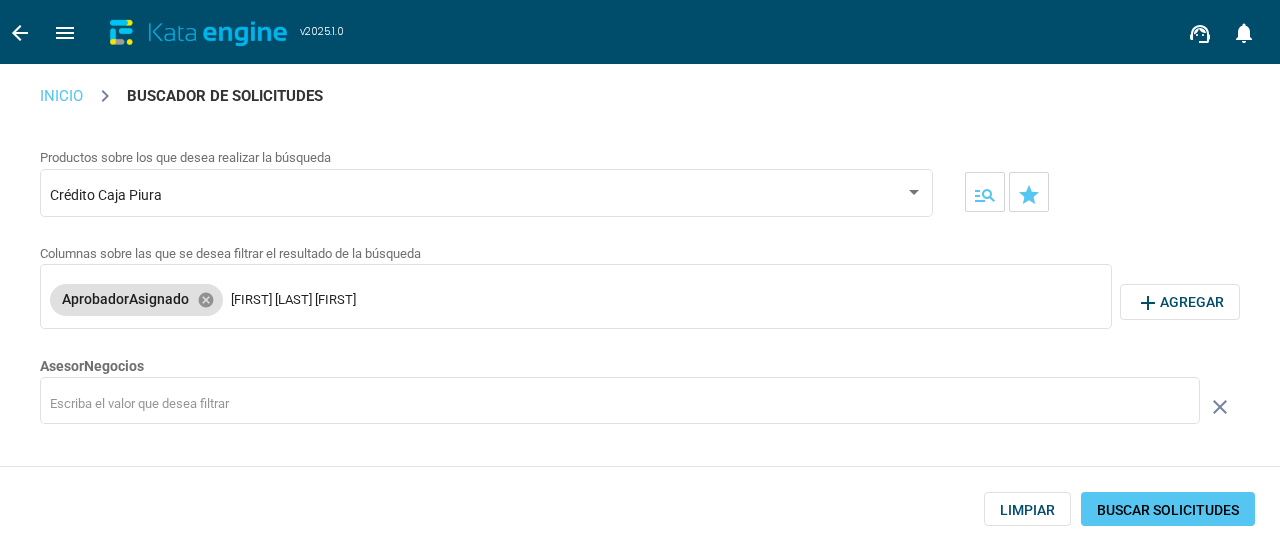 click on "BUSCAR SOLICITUDES" at bounding box center [1168, 510] 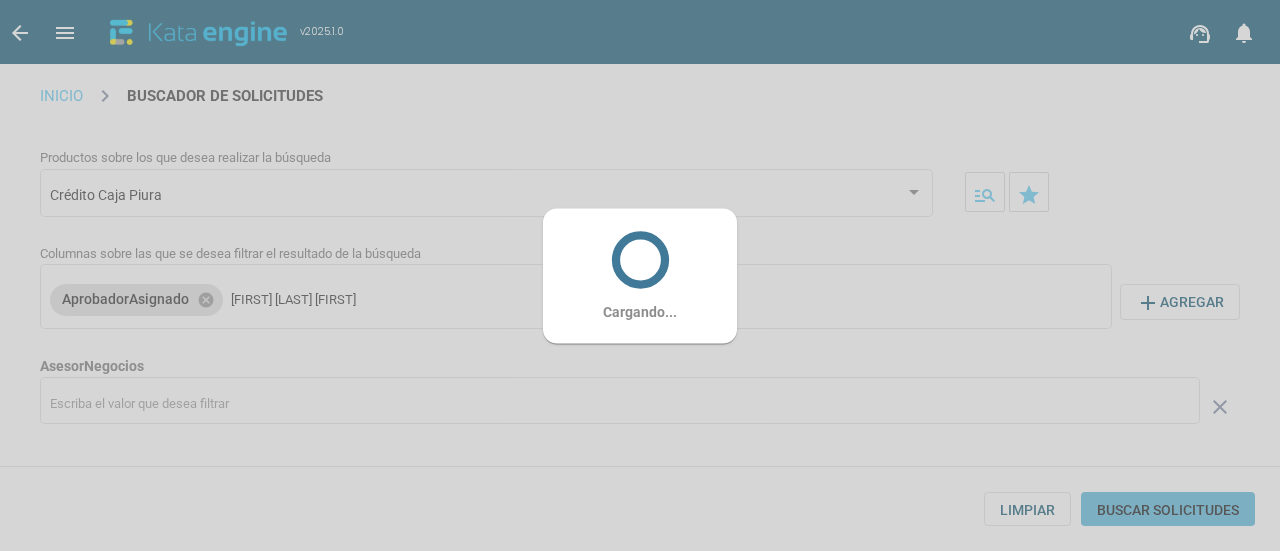 click on "Cargando..." at bounding box center (640, 275) 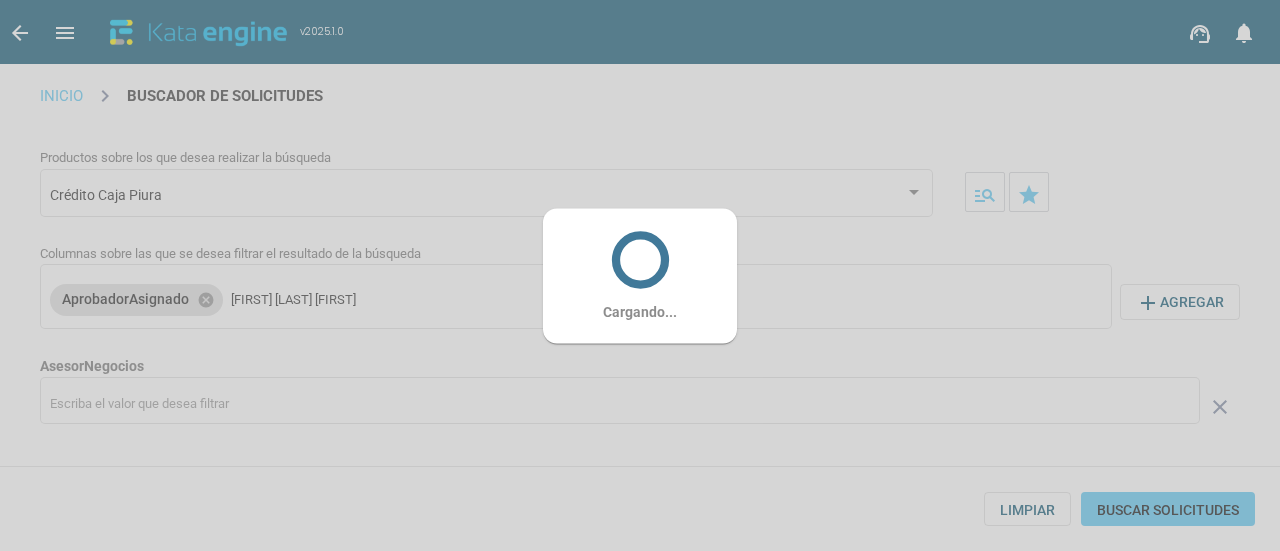 click on "Cargando..." at bounding box center (640, 275) 